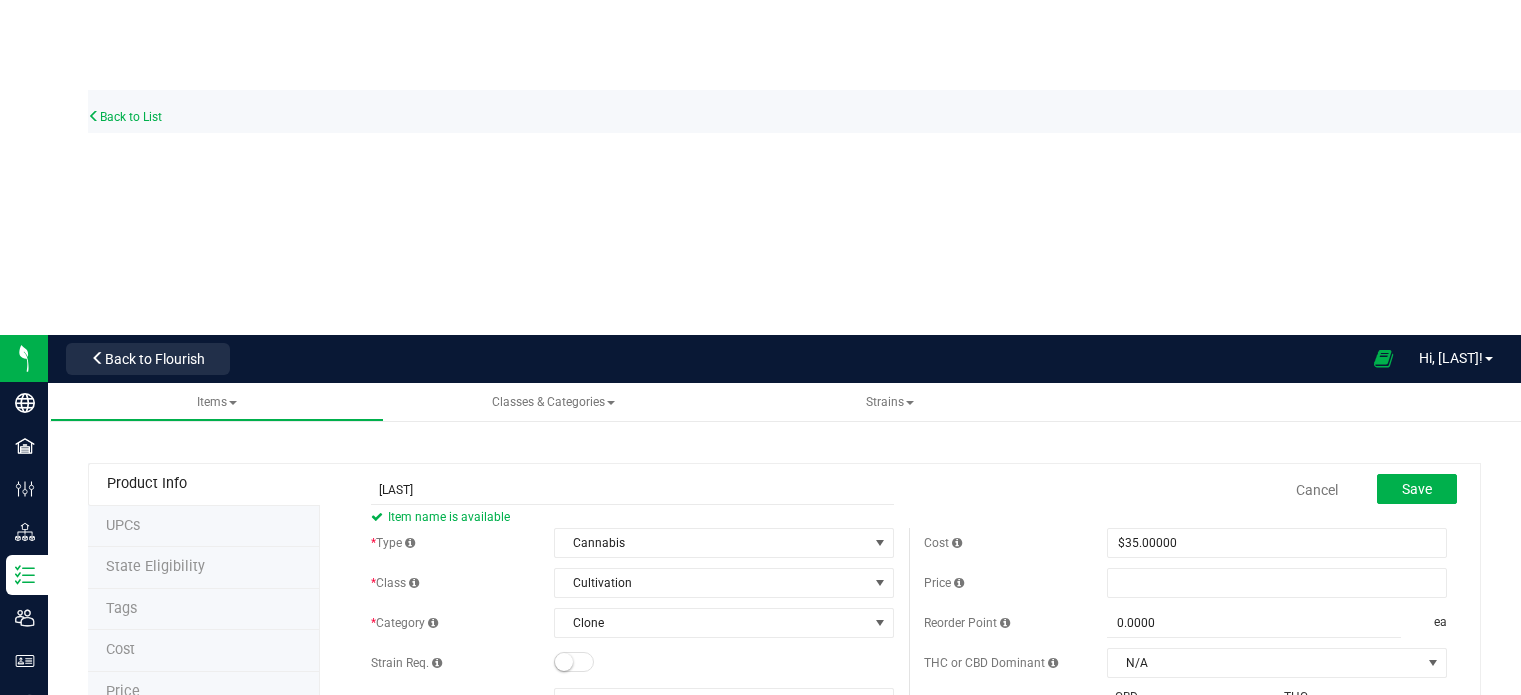 scroll, scrollTop: 0, scrollLeft: 0, axis: both 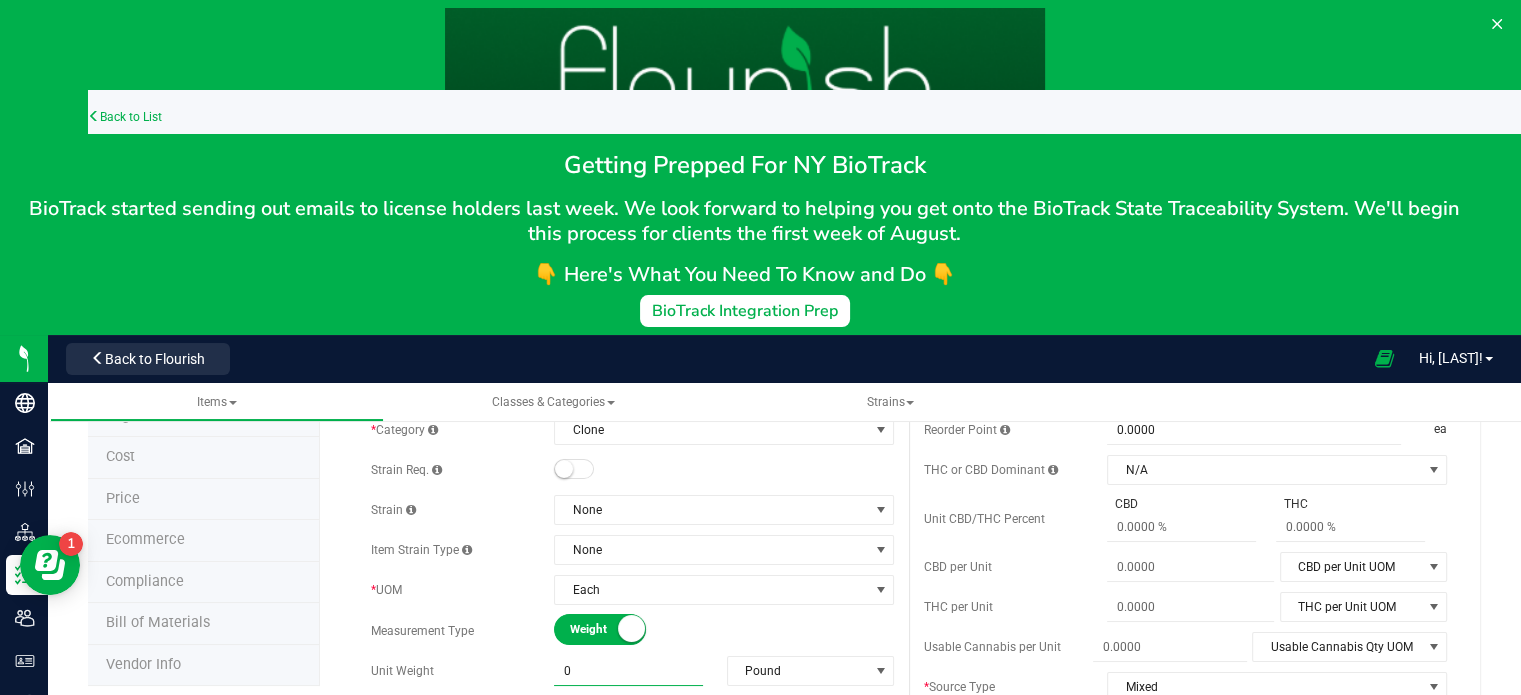 type 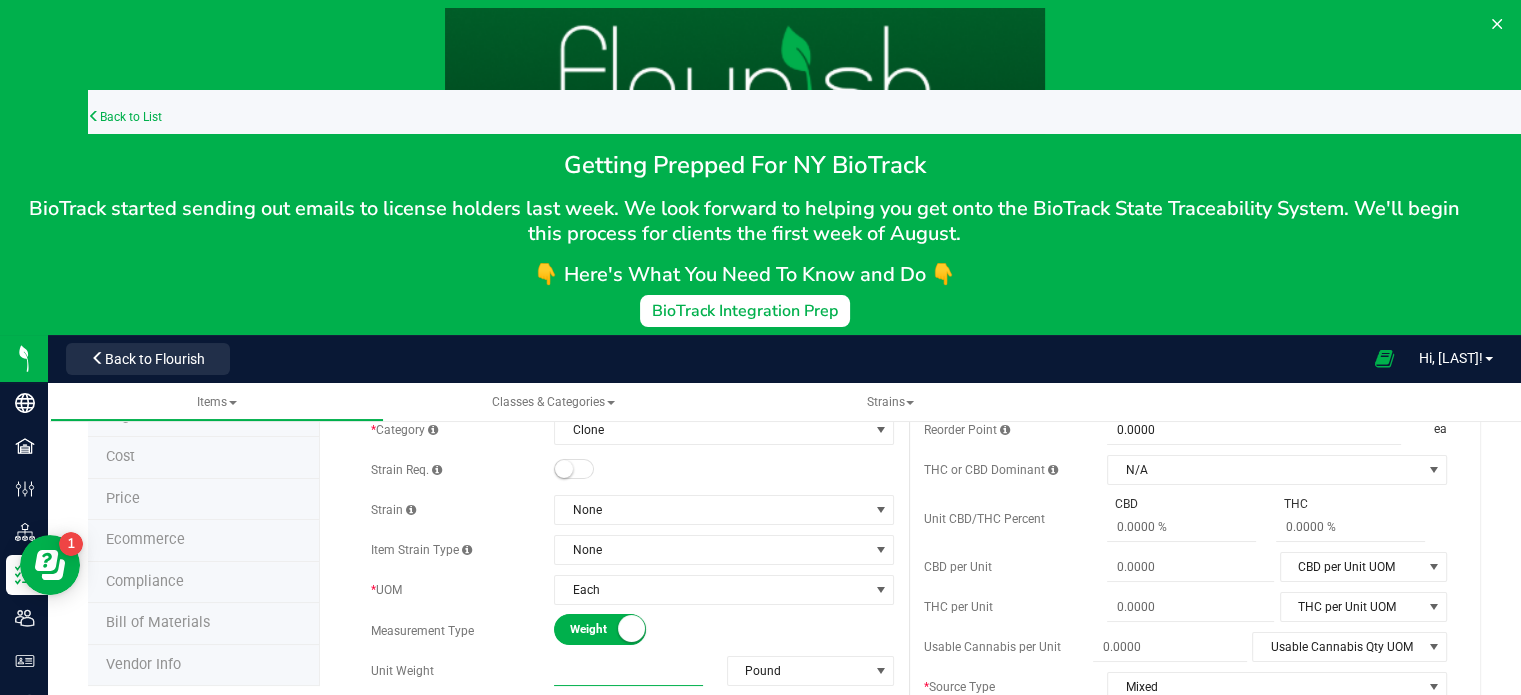 click at bounding box center (628, 671) 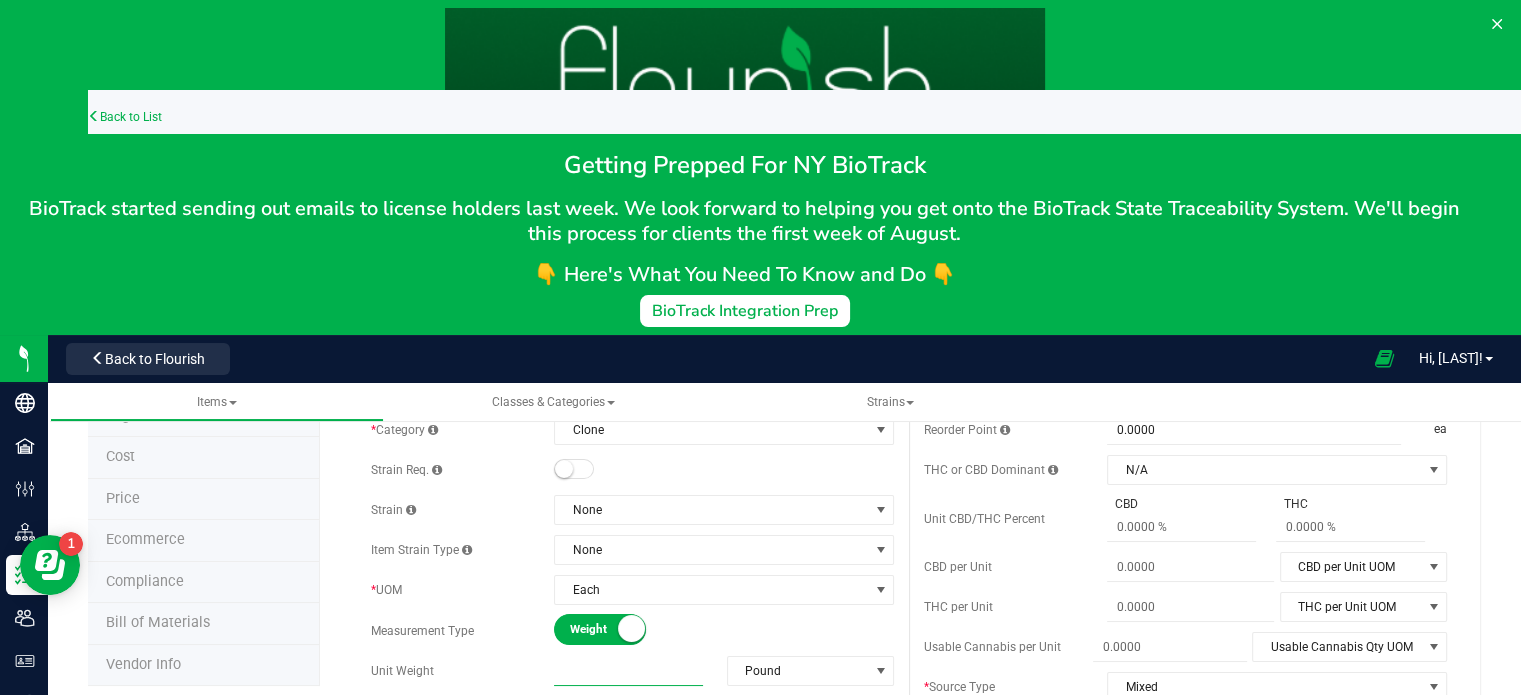 type on "1" 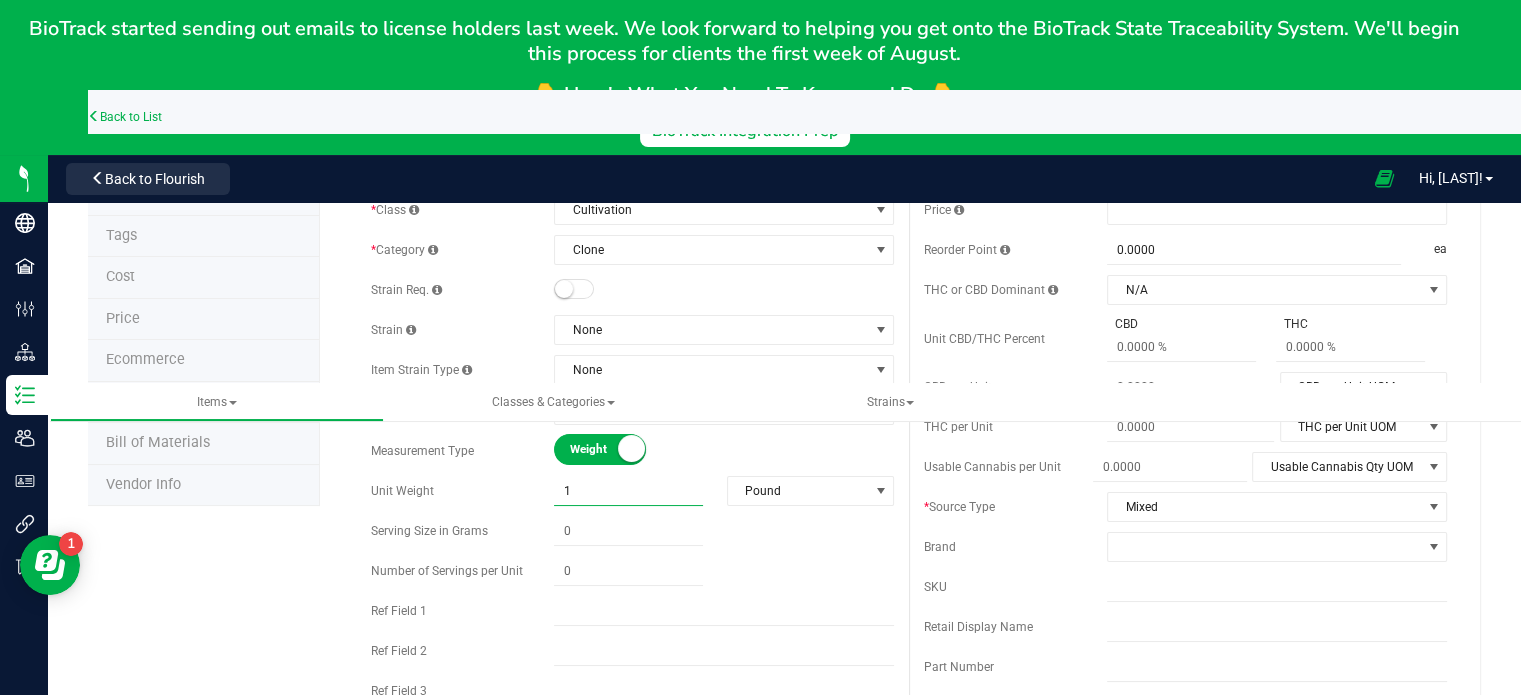 scroll, scrollTop: 186, scrollLeft: 0, axis: vertical 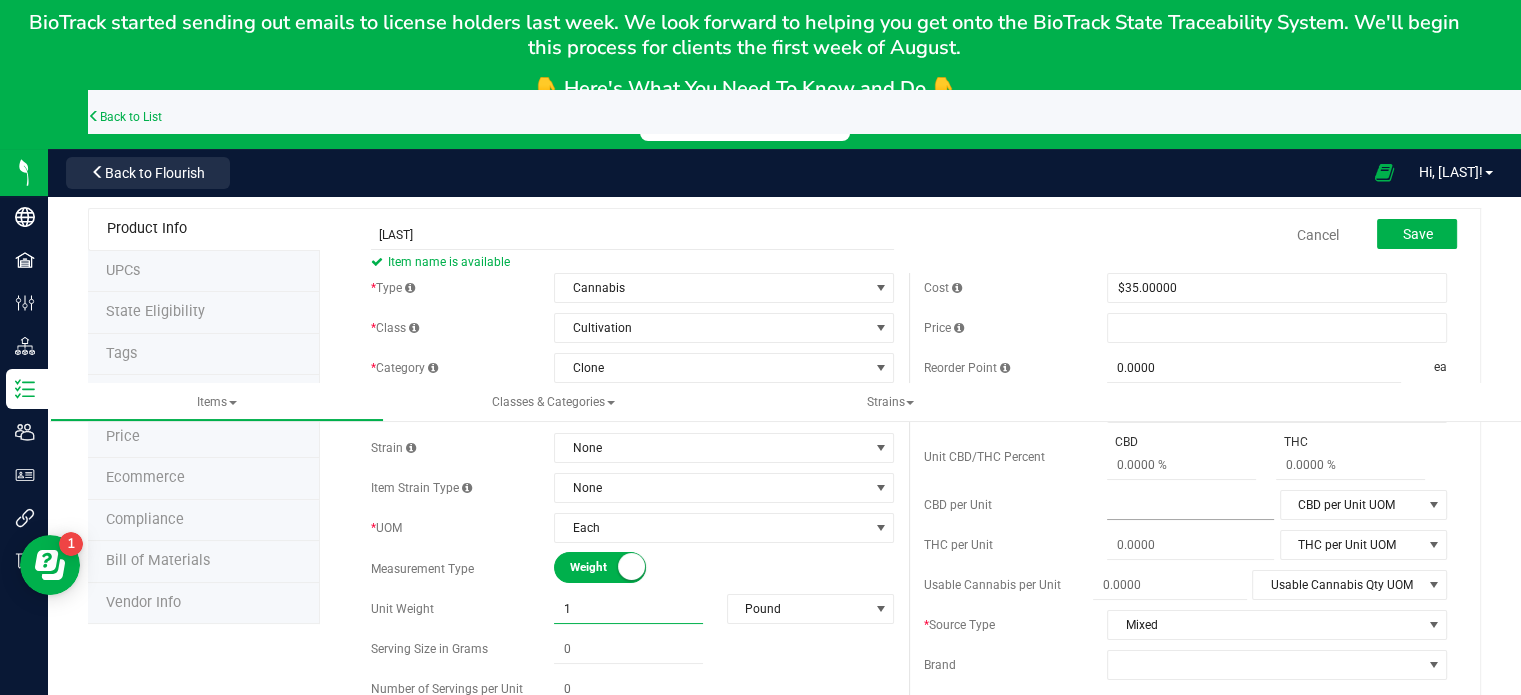 type on "1.0000" 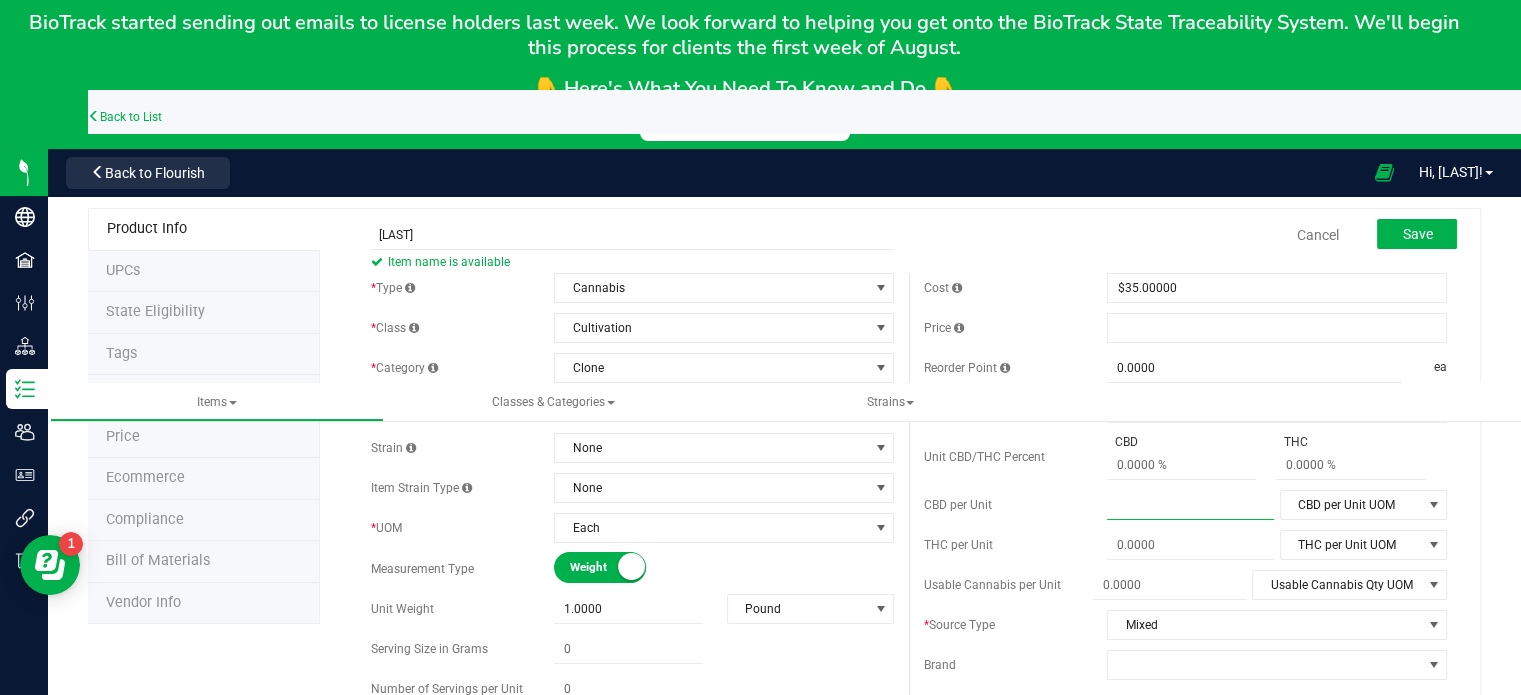 click at bounding box center (1190, 505) 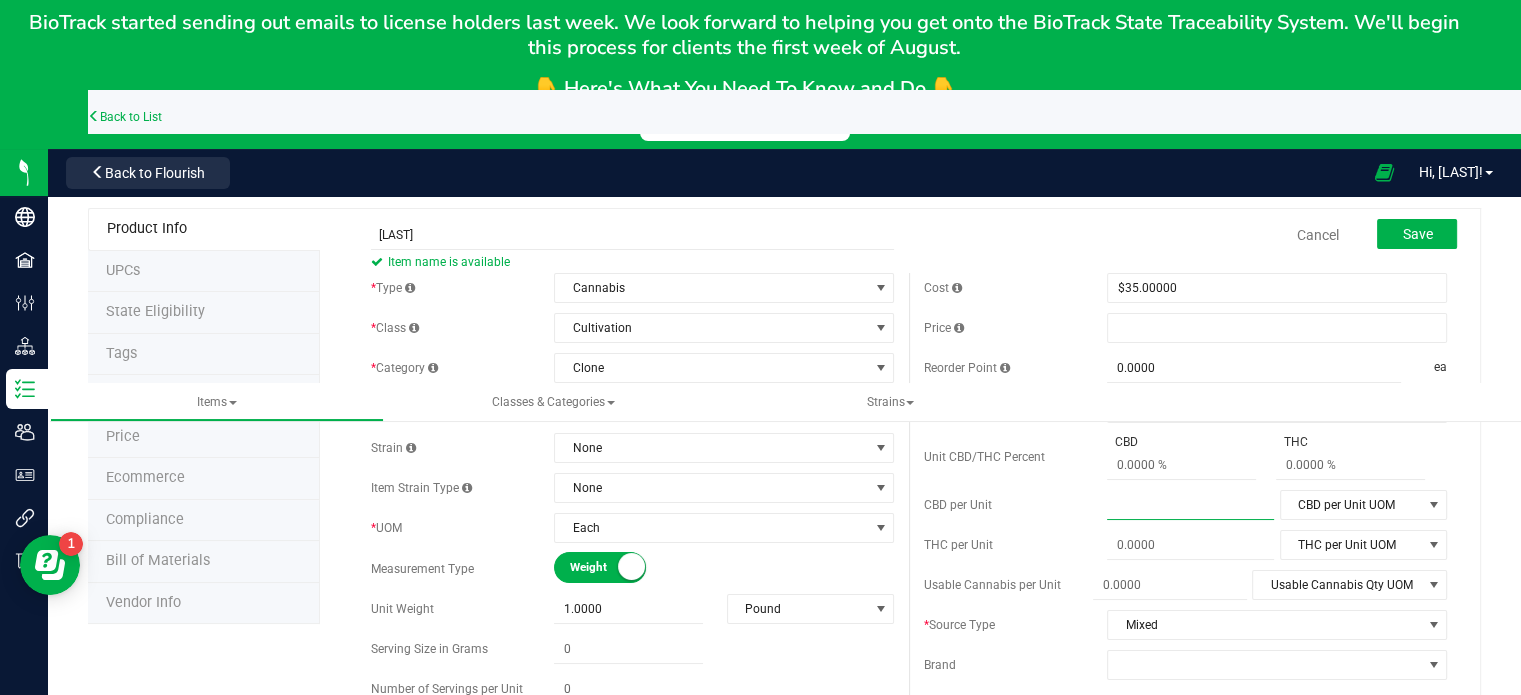 type on "1" 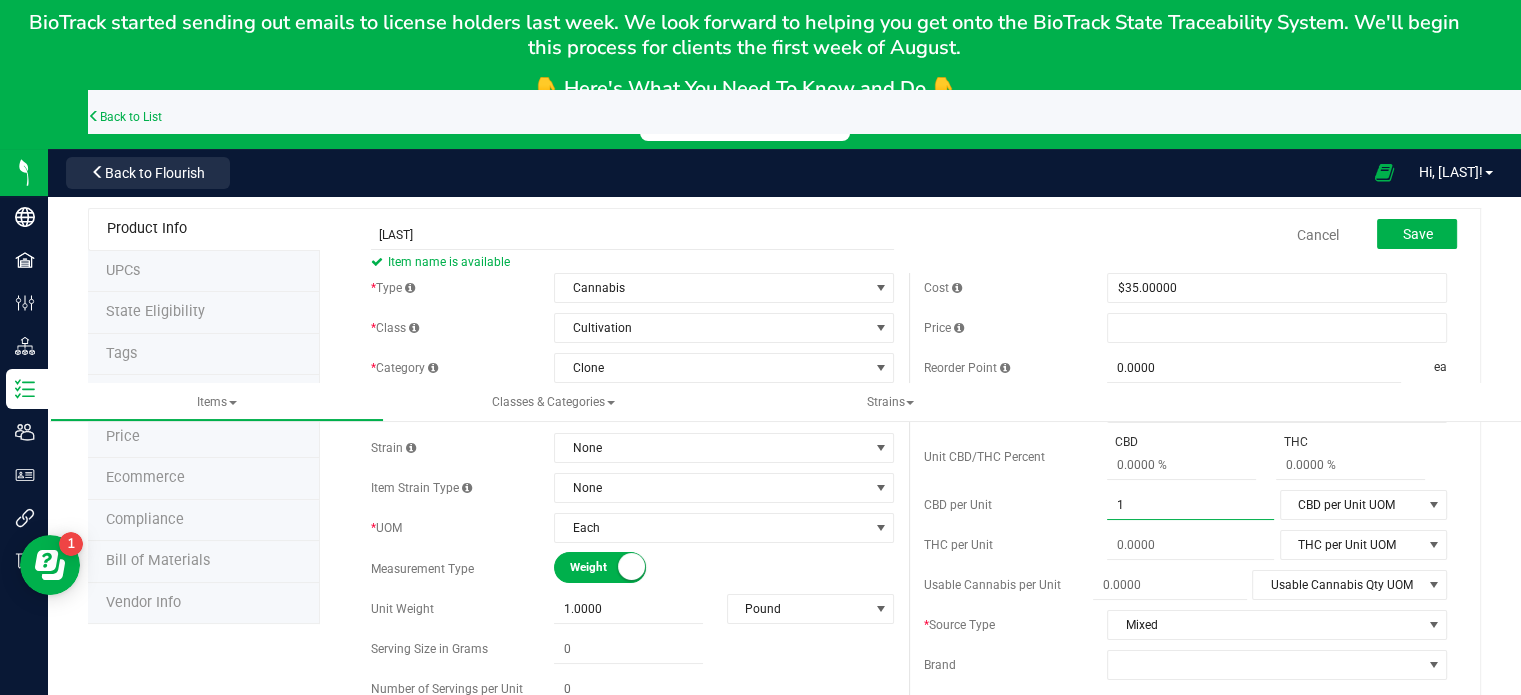 type on "1.0000" 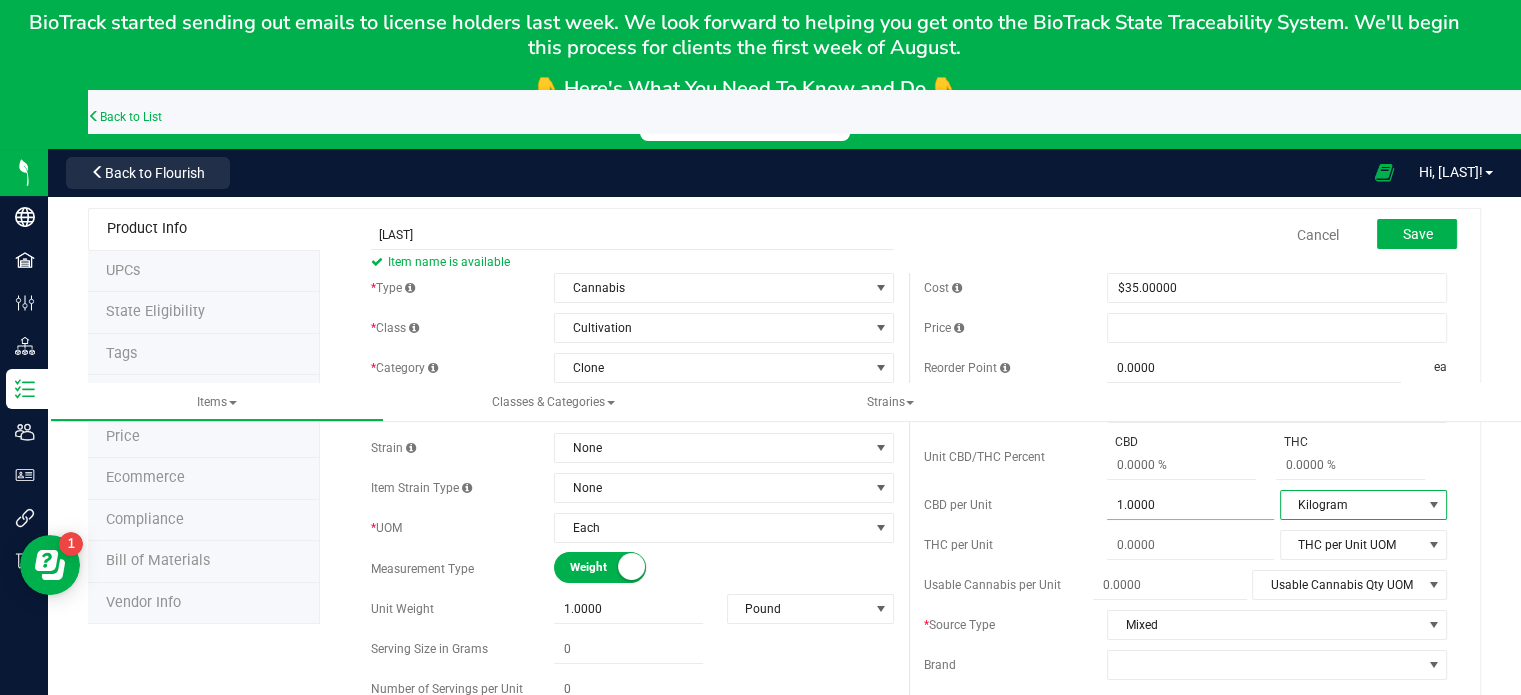 scroll, scrollTop: 12, scrollLeft: 0, axis: vertical 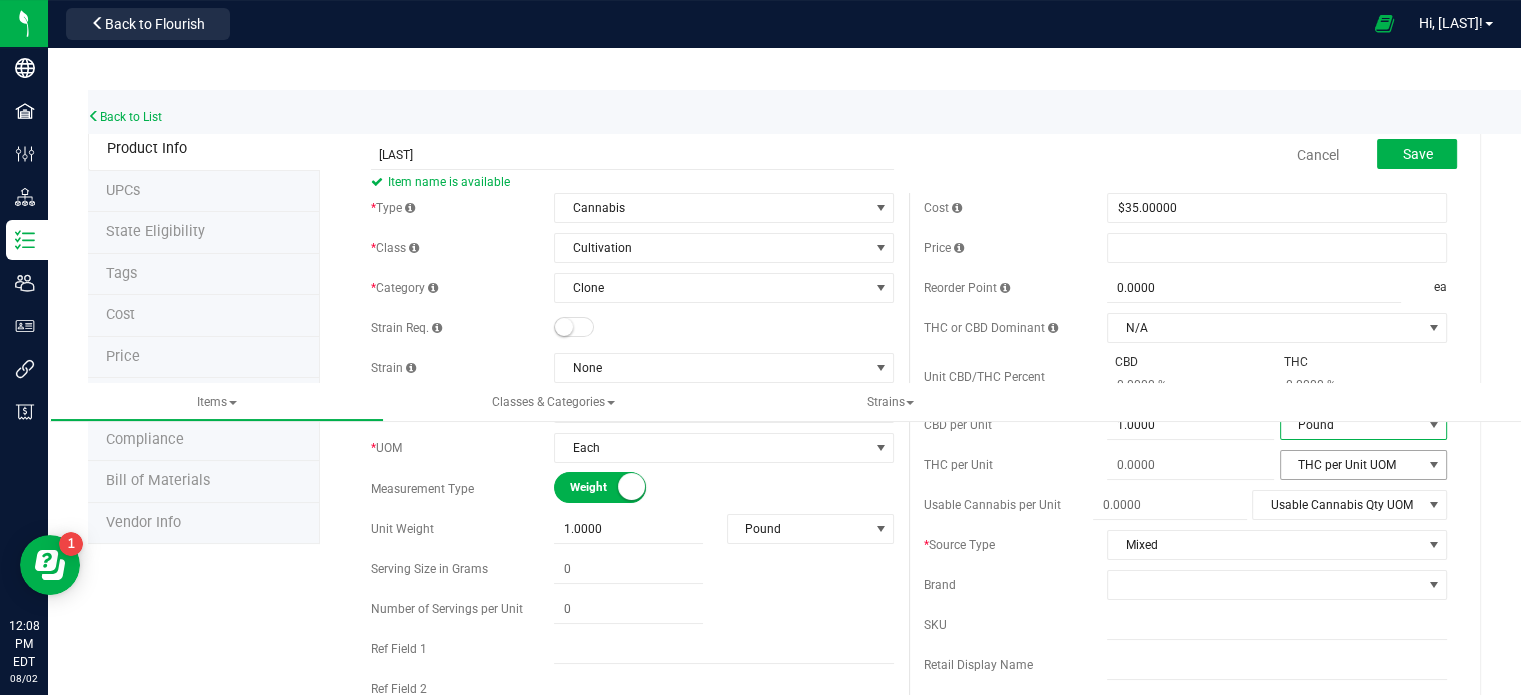 click on "THC per Unit UOM" at bounding box center [1351, 465] 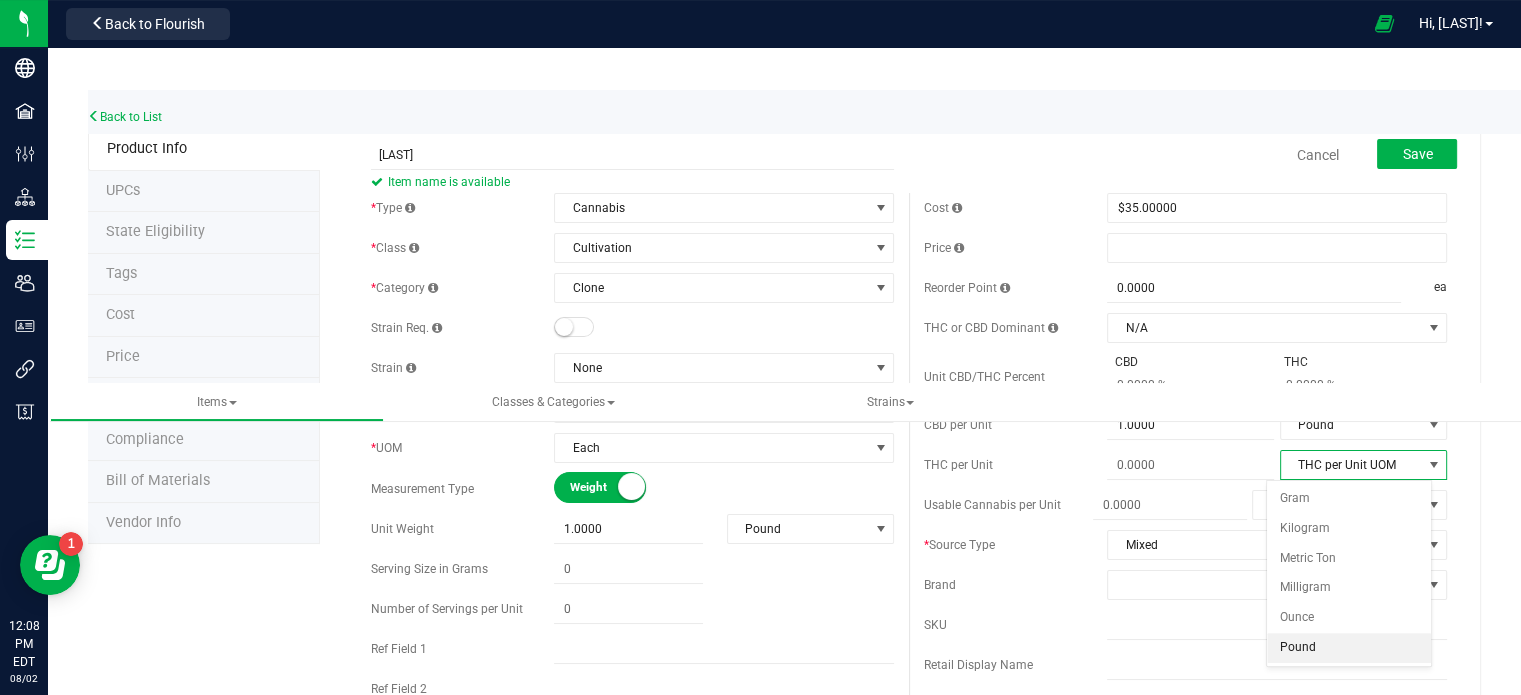 click on "Pound" at bounding box center [1348, 648] 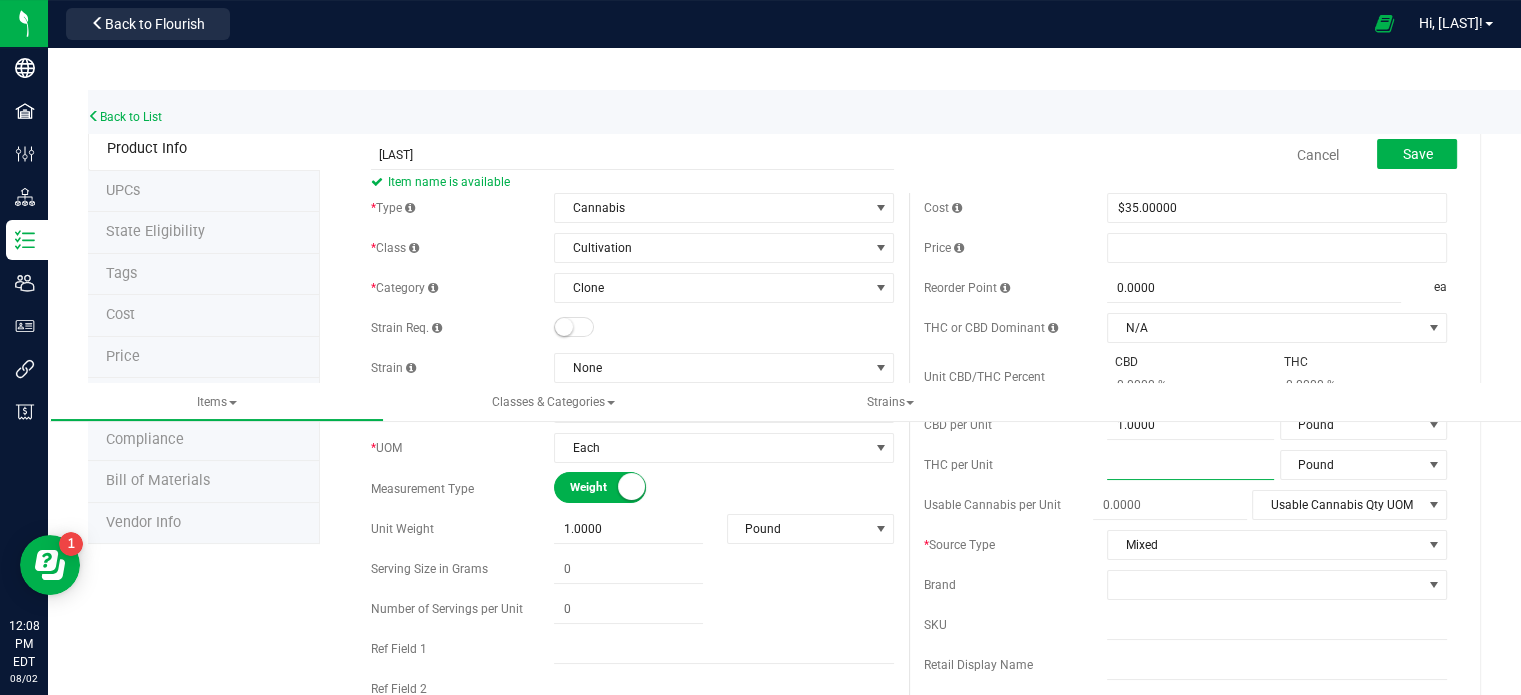 click at bounding box center [1190, 465] 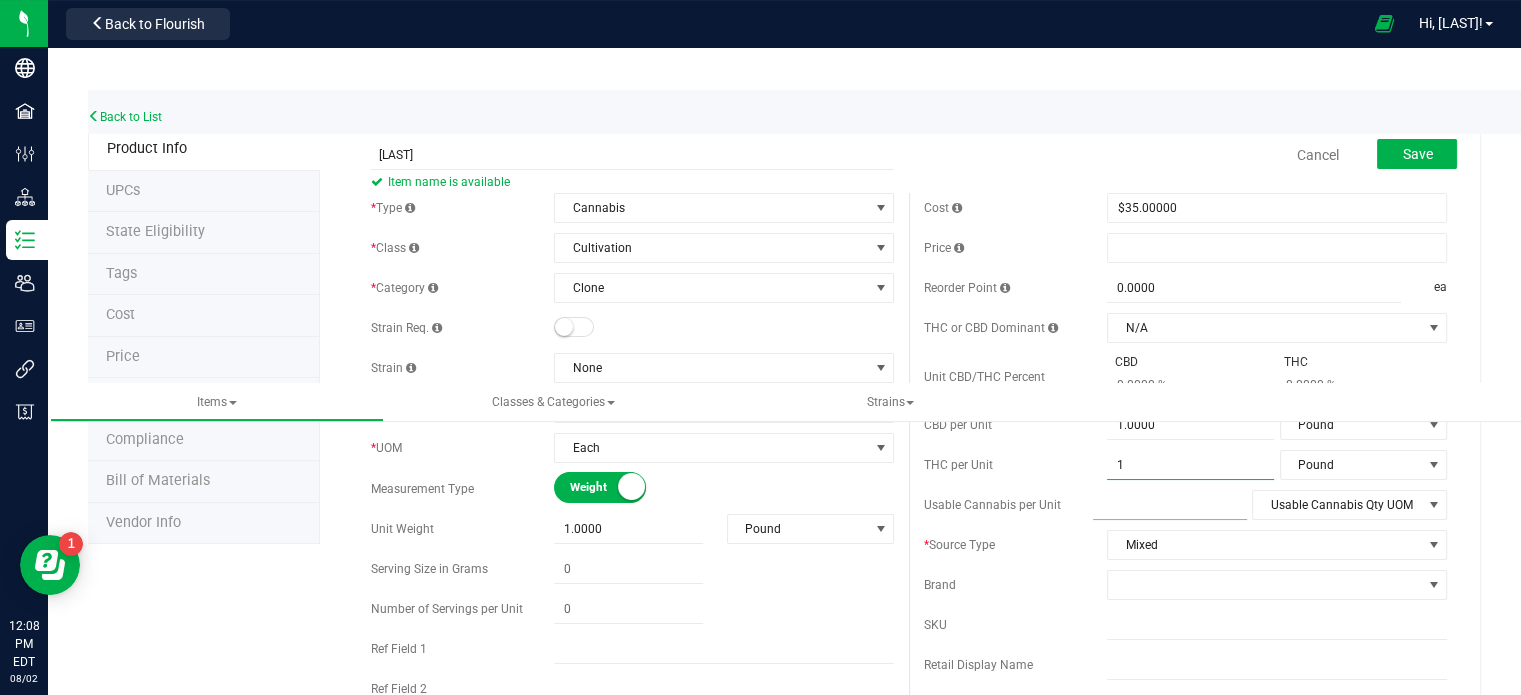 type on "1.0000" 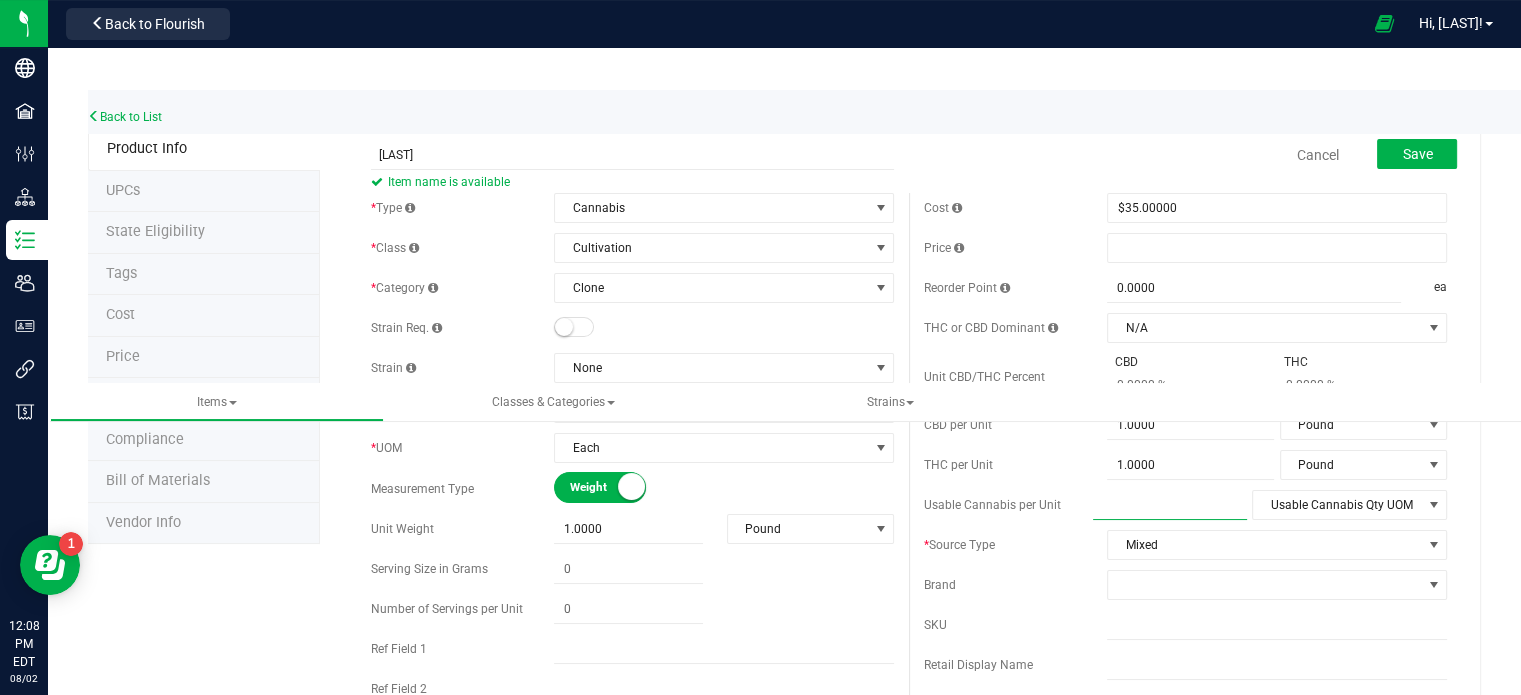 click at bounding box center [1170, 505] 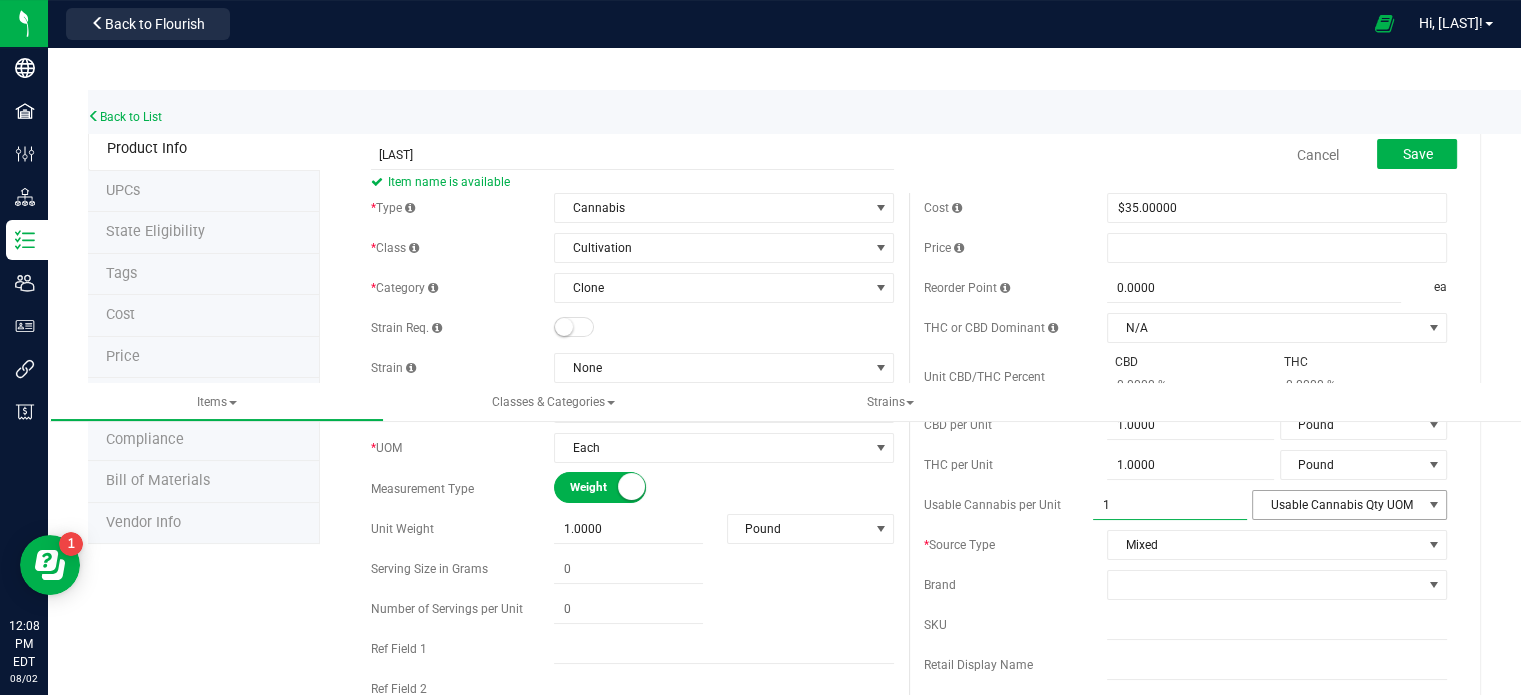 type on "1.0000" 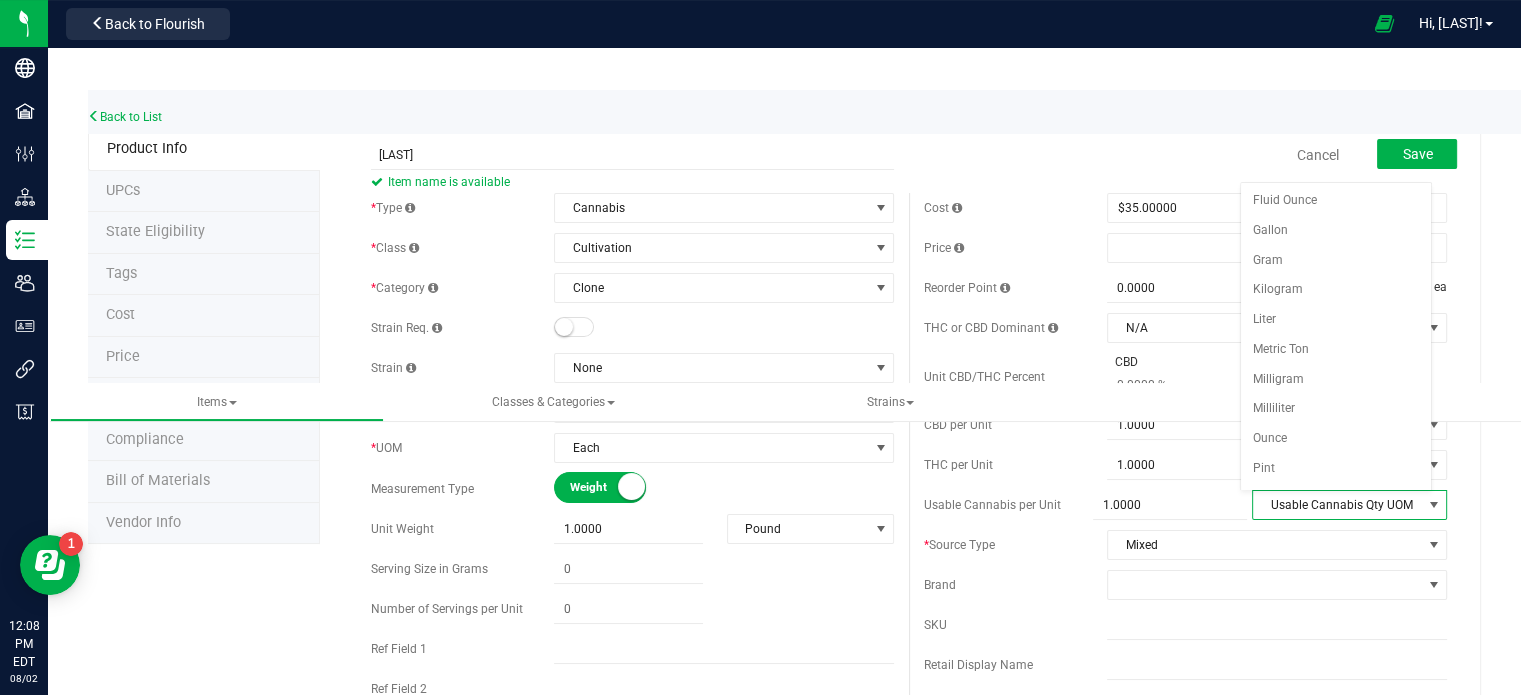 scroll, scrollTop: 52, scrollLeft: 0, axis: vertical 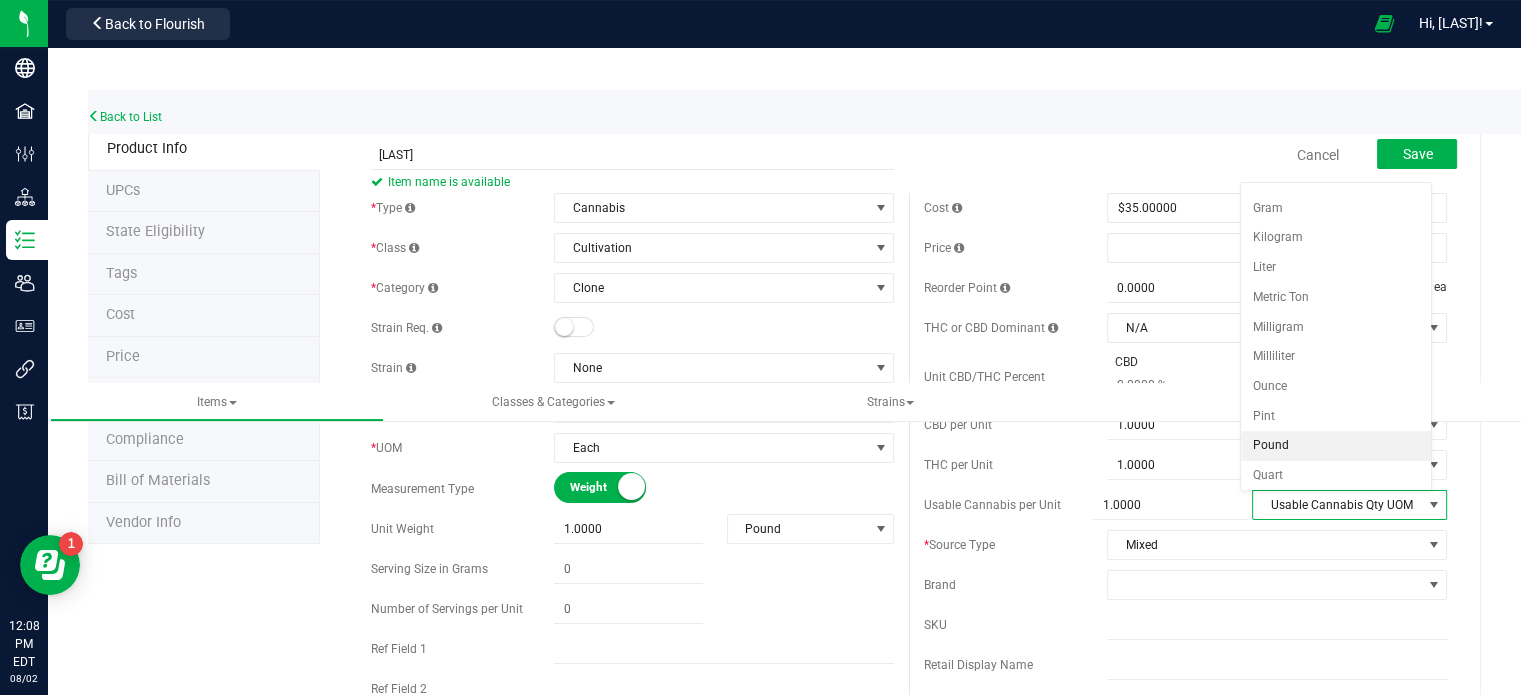 click on "Pound" at bounding box center [1336, 446] 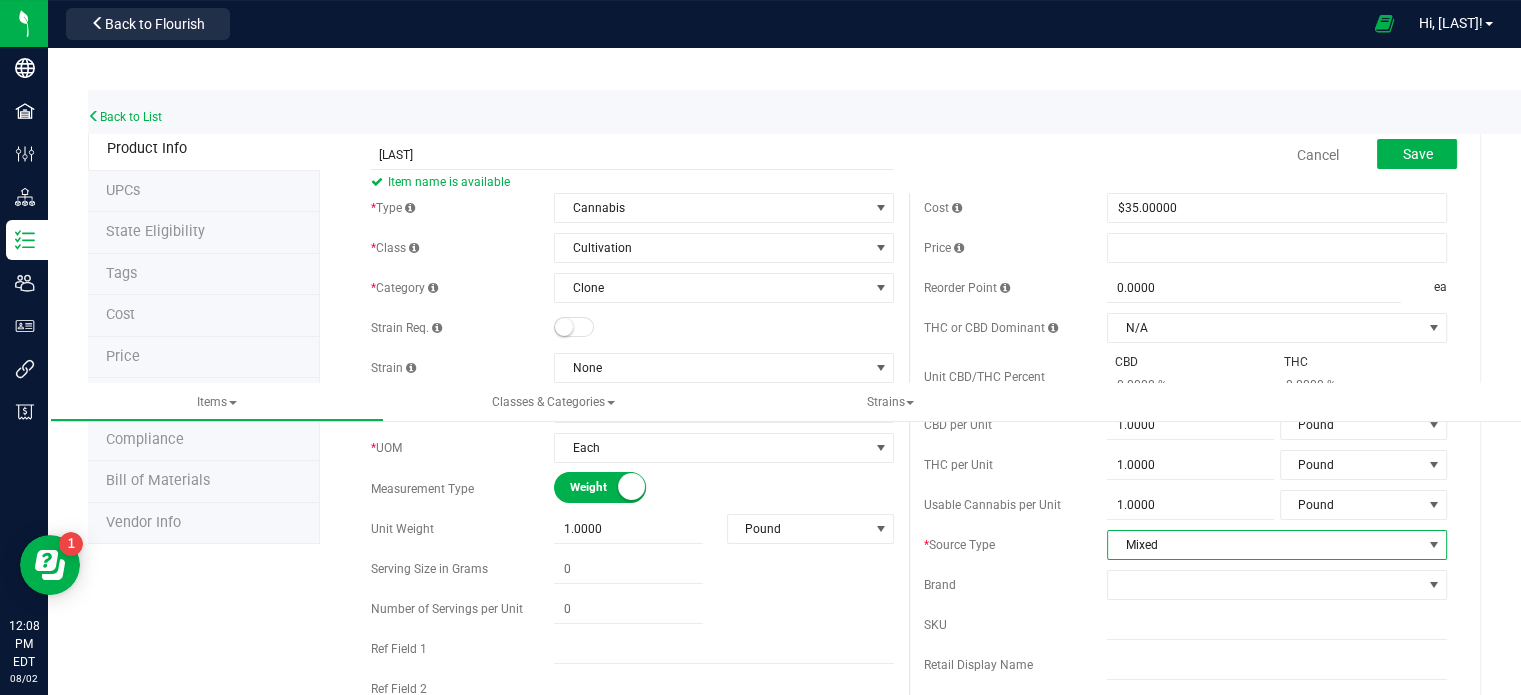 click on "Mixed" at bounding box center [1264, 545] 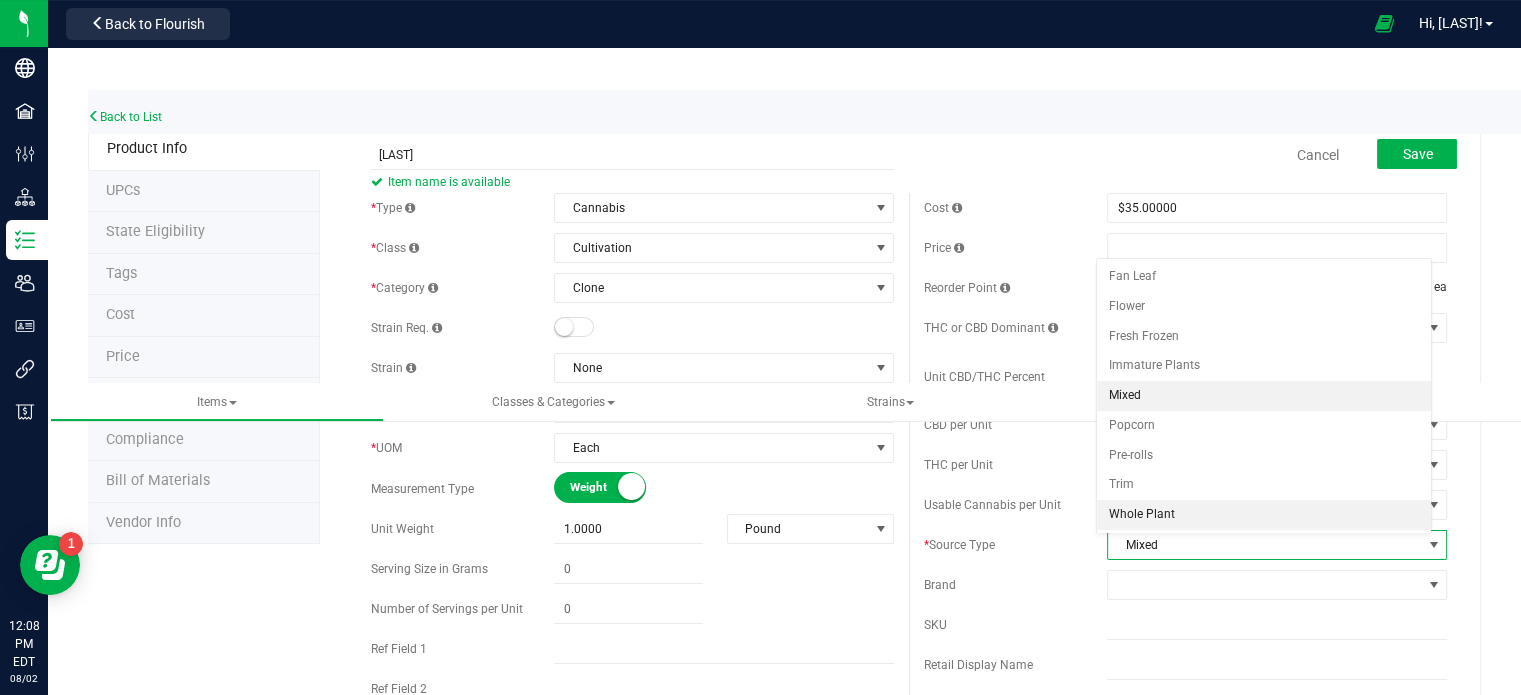 click on "Whole Plant" at bounding box center (1264, 515) 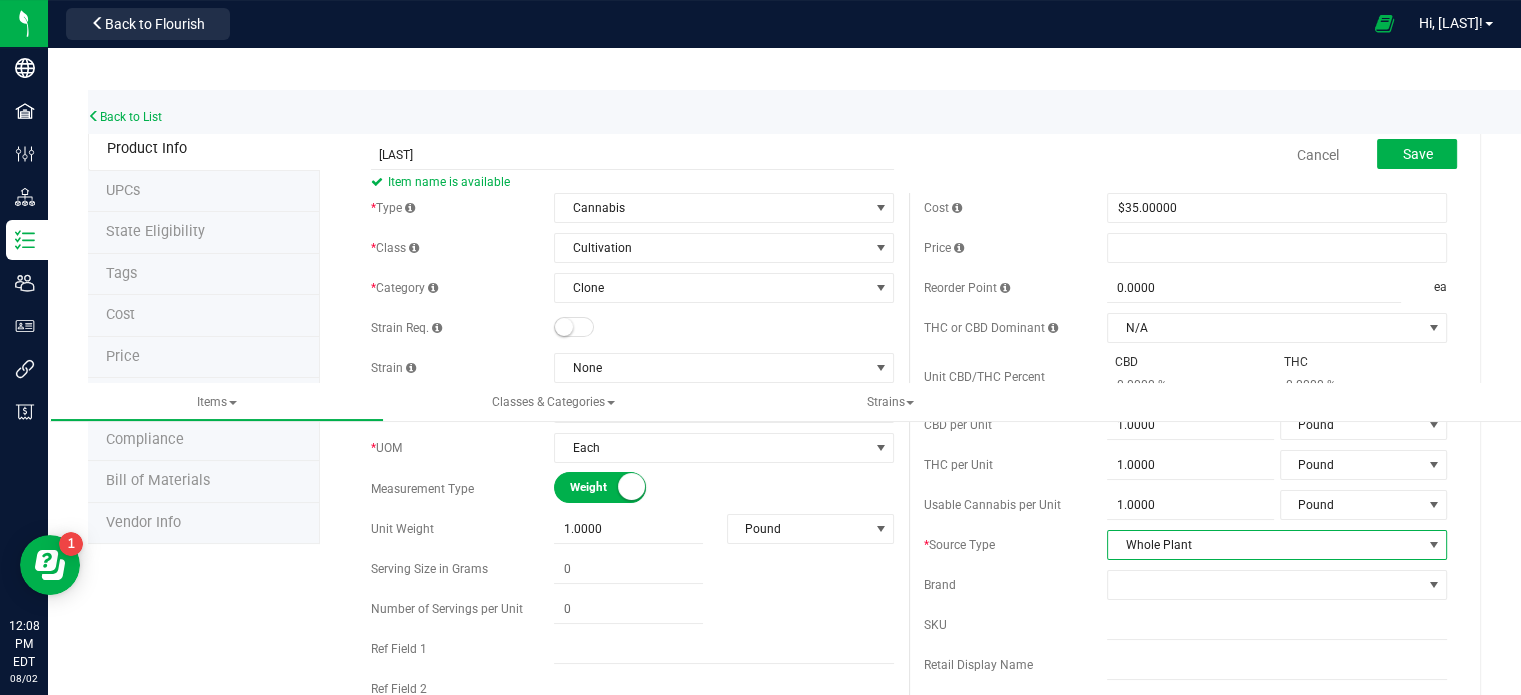 click at bounding box center [1433, 545] 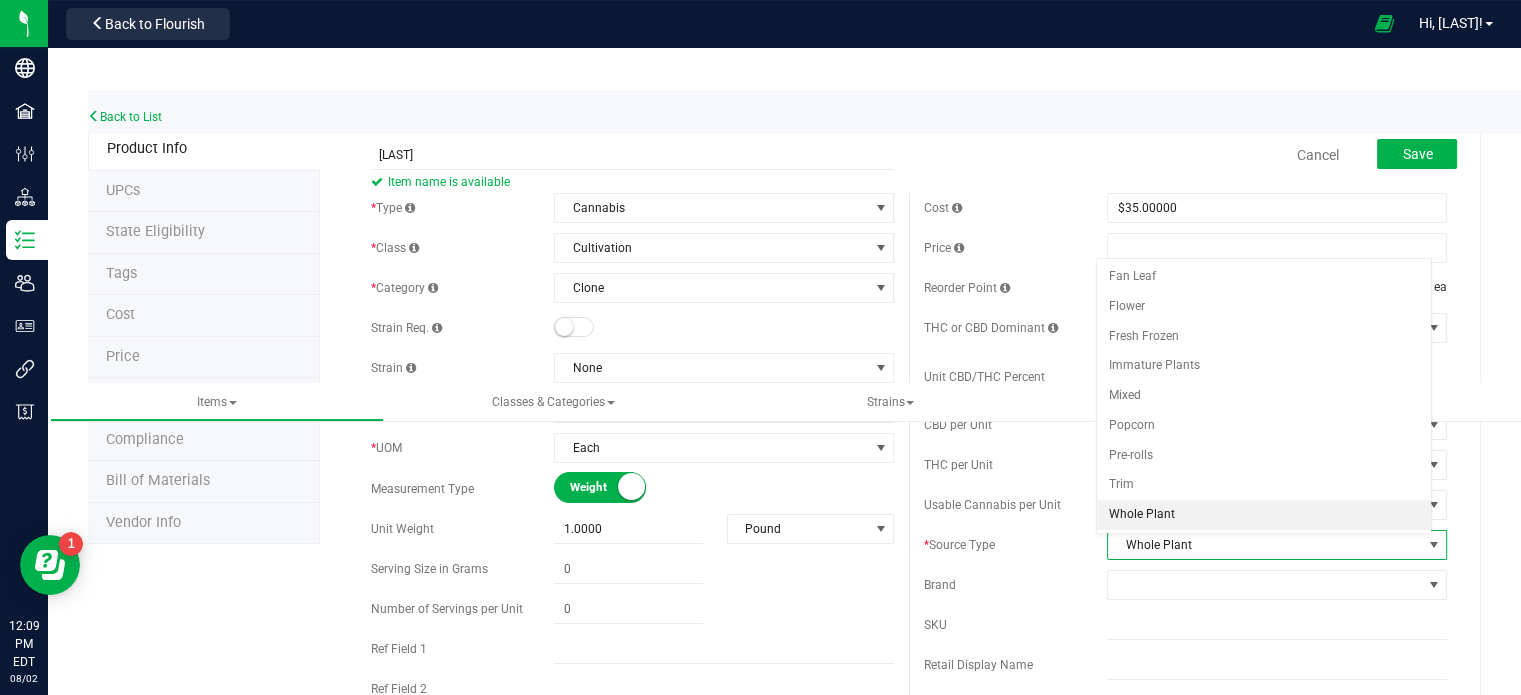 click on "Items   Classes & Categories   Strains" at bounding box center (810, 402) 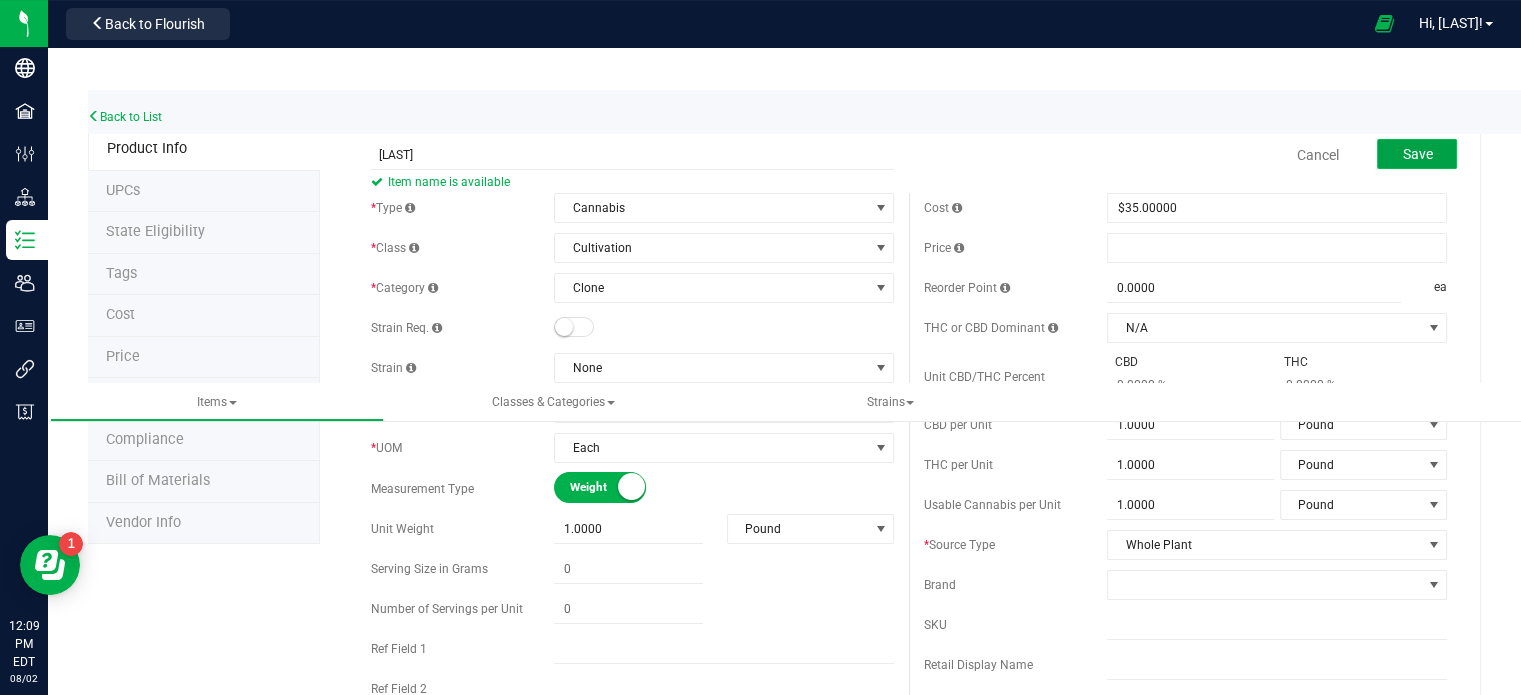click on "Save" at bounding box center (1417, 154) 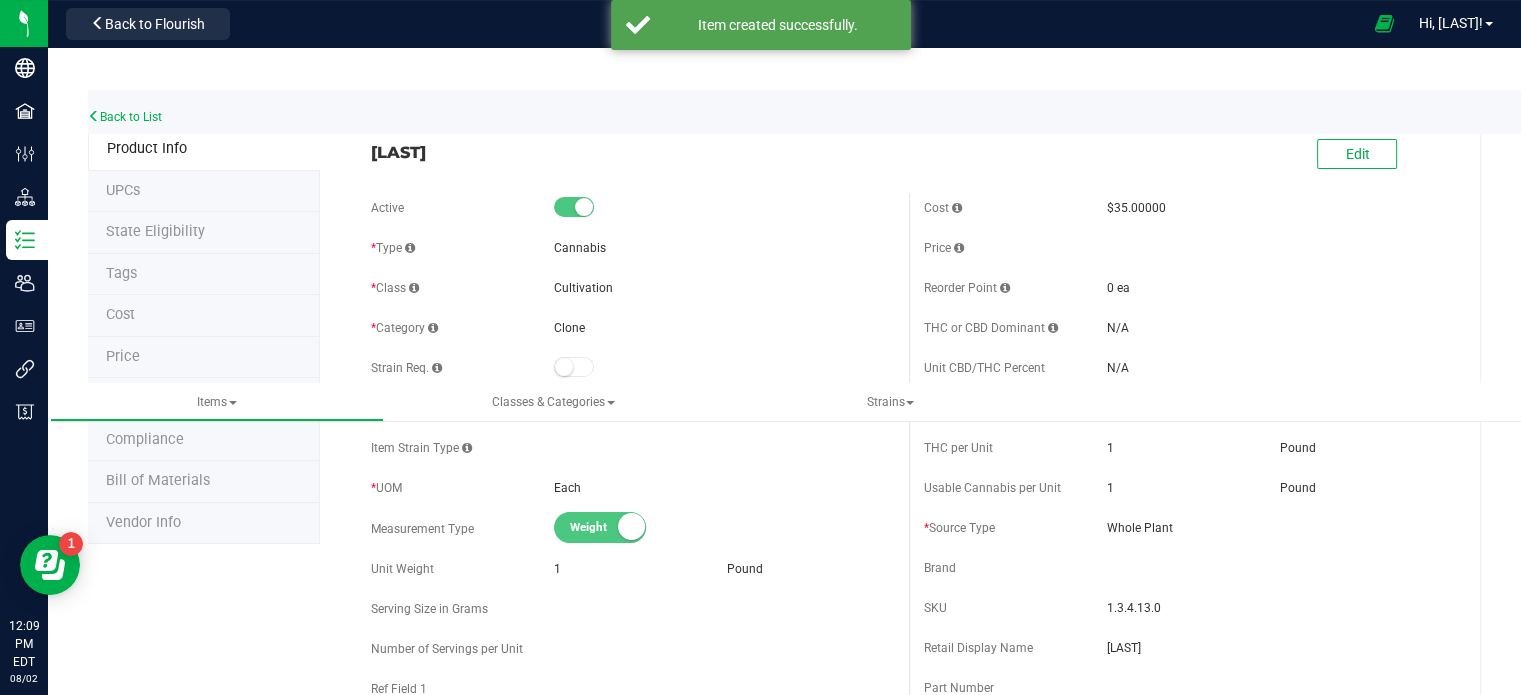scroll, scrollTop: 0, scrollLeft: 0, axis: both 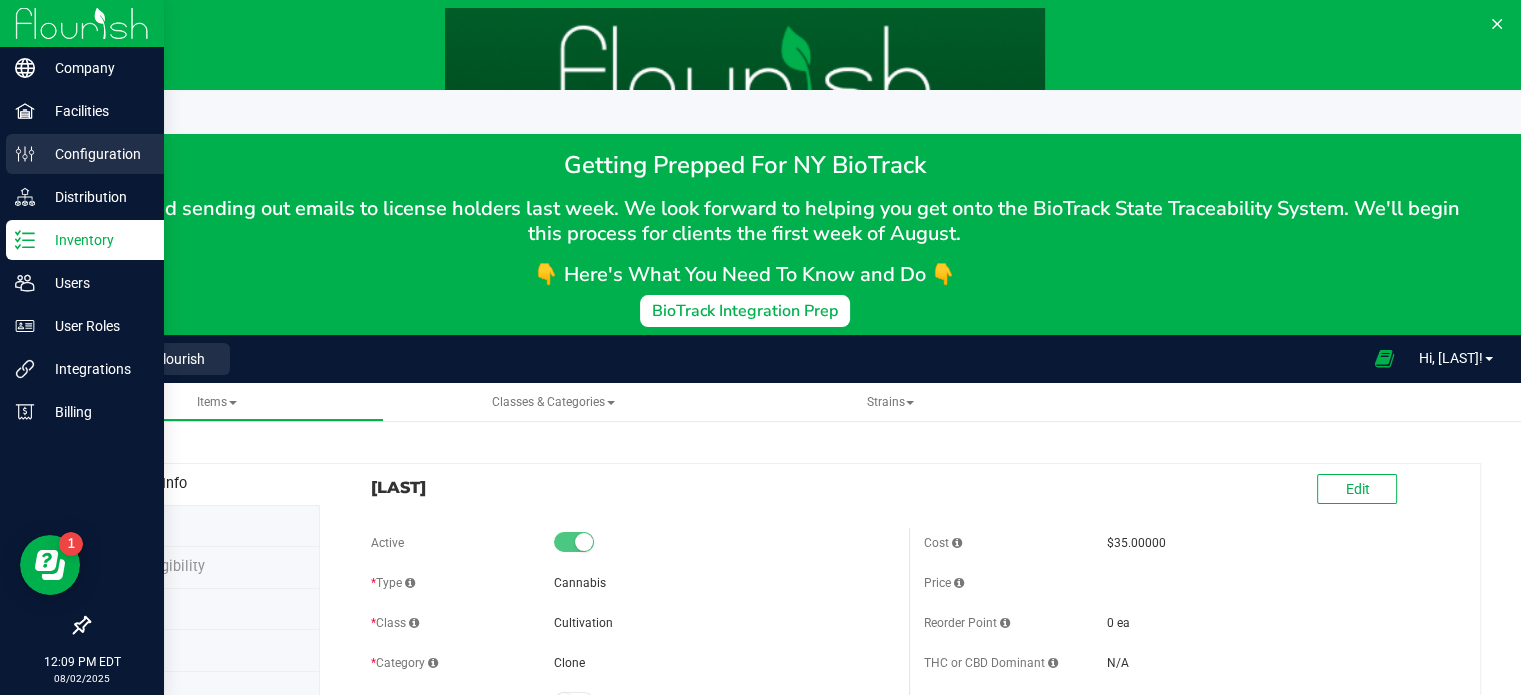 click on "Configuration" at bounding box center [95, 154] 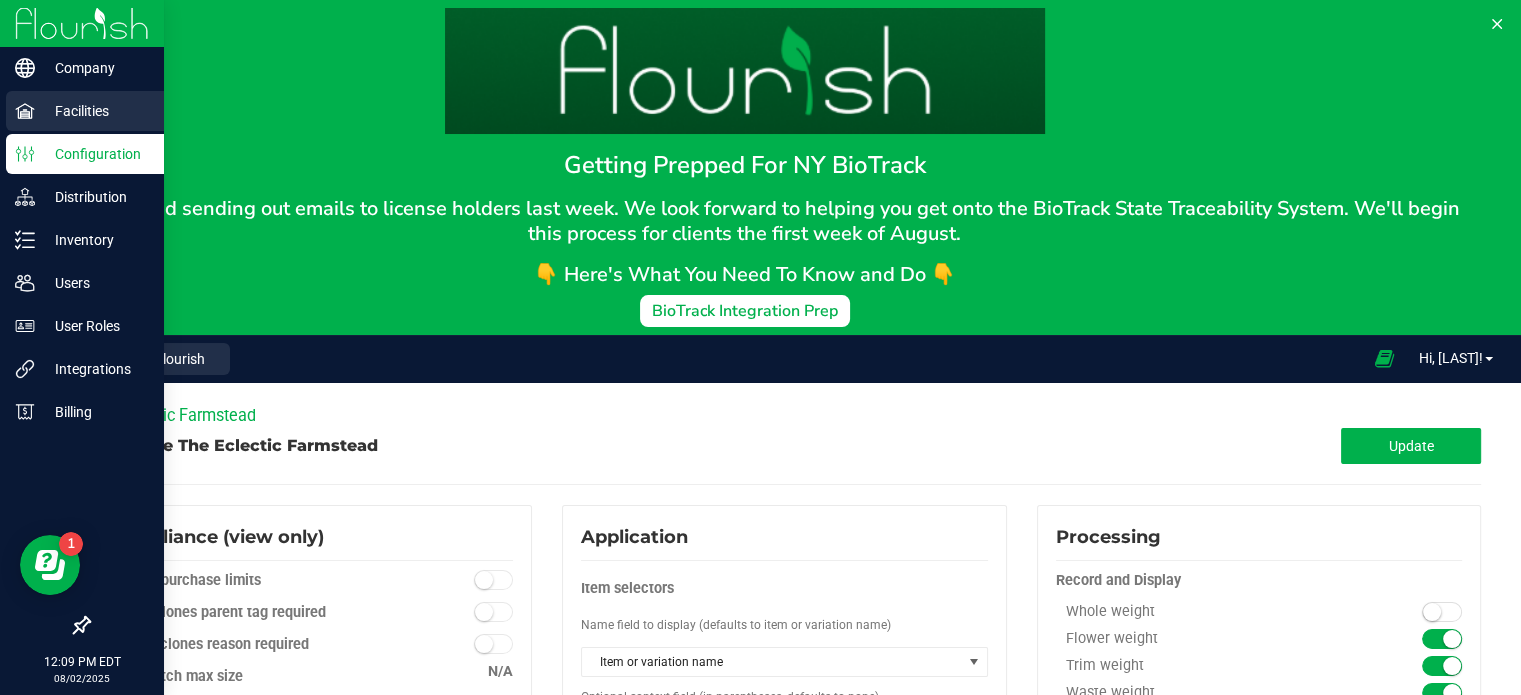 click on "Facilities" at bounding box center (95, 111) 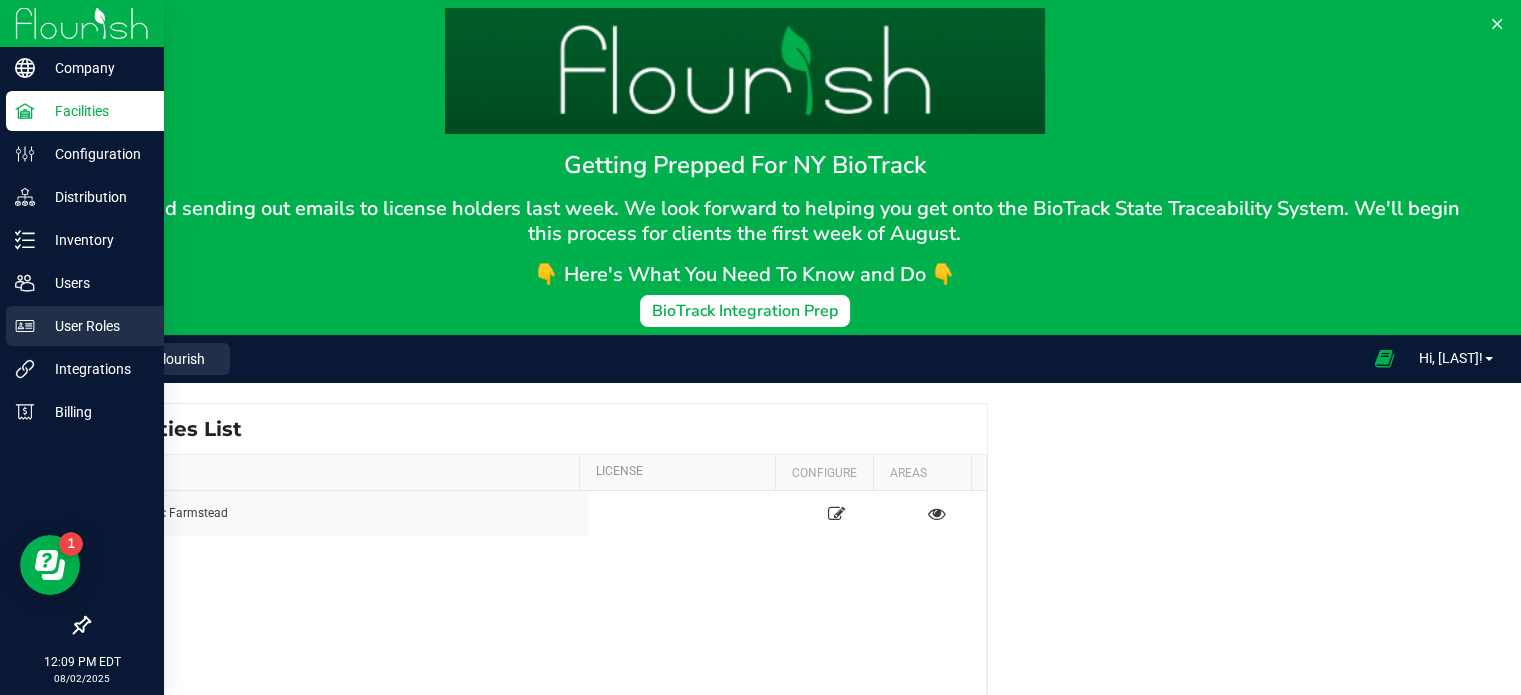 click on "User Roles" at bounding box center [95, 326] 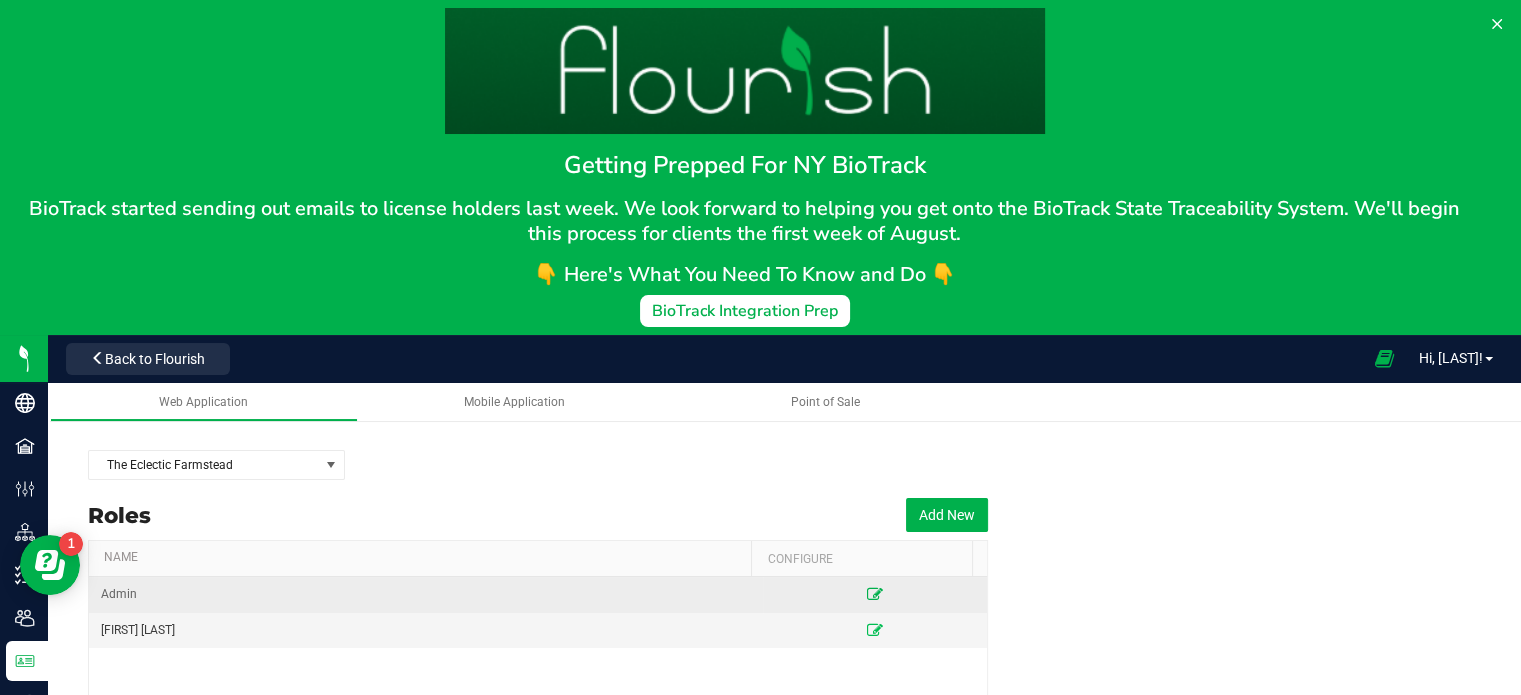 click at bounding box center (875, 594) 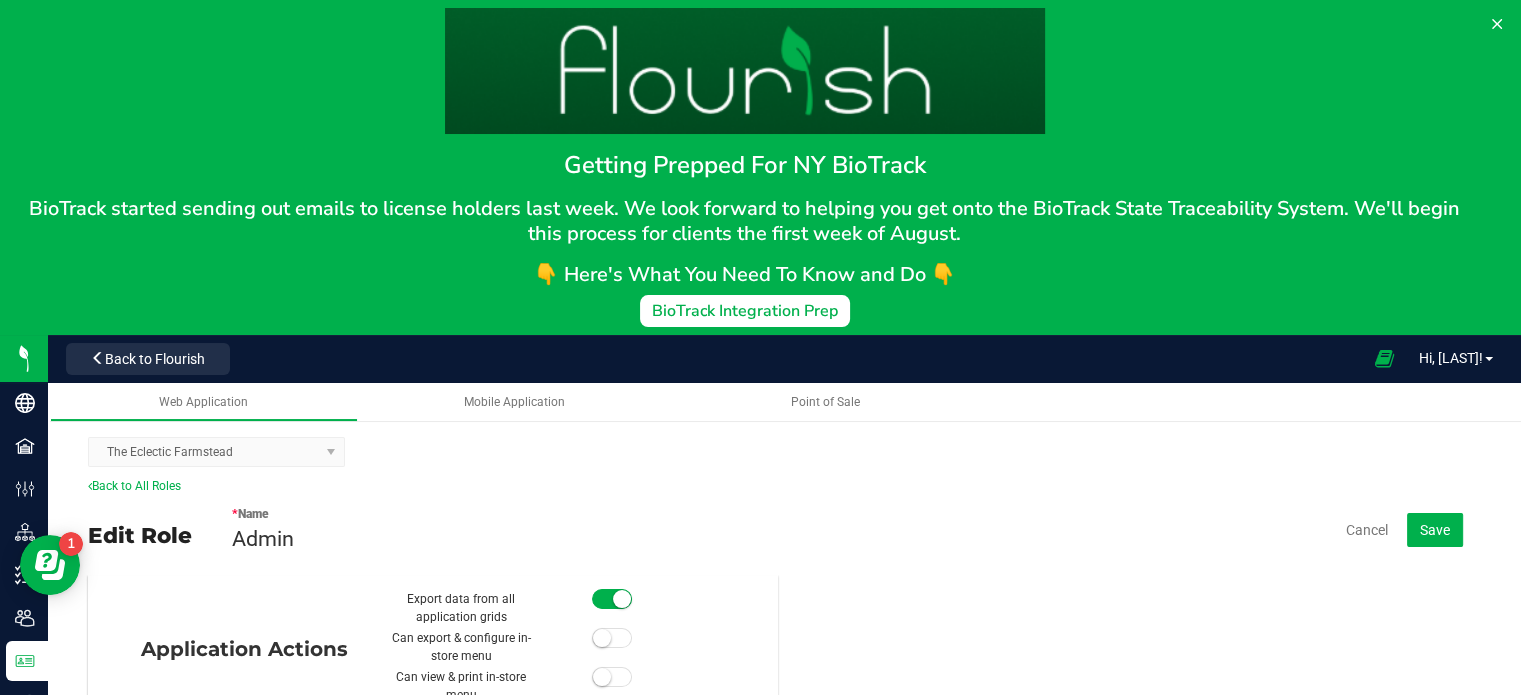 scroll, scrollTop: 15, scrollLeft: 0, axis: vertical 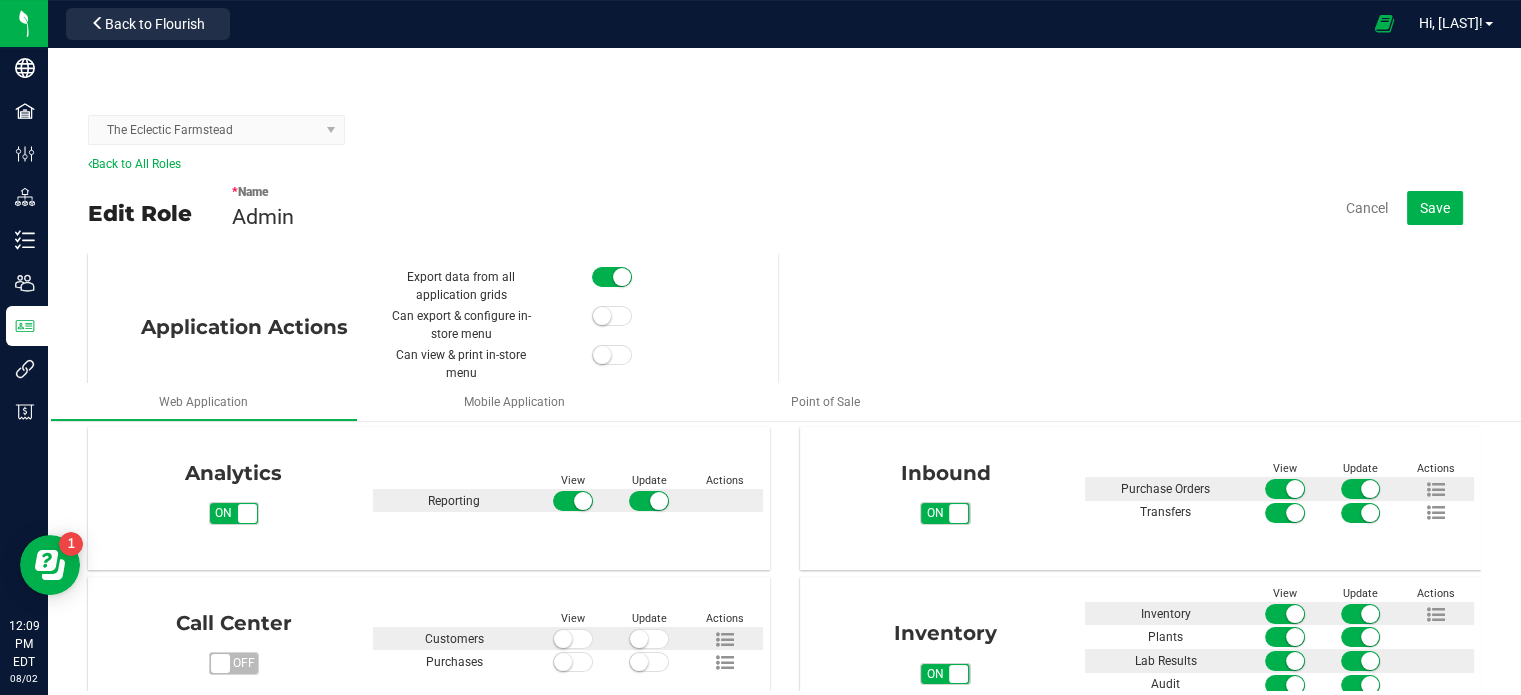 click on "Admin" at bounding box center [263, 216] 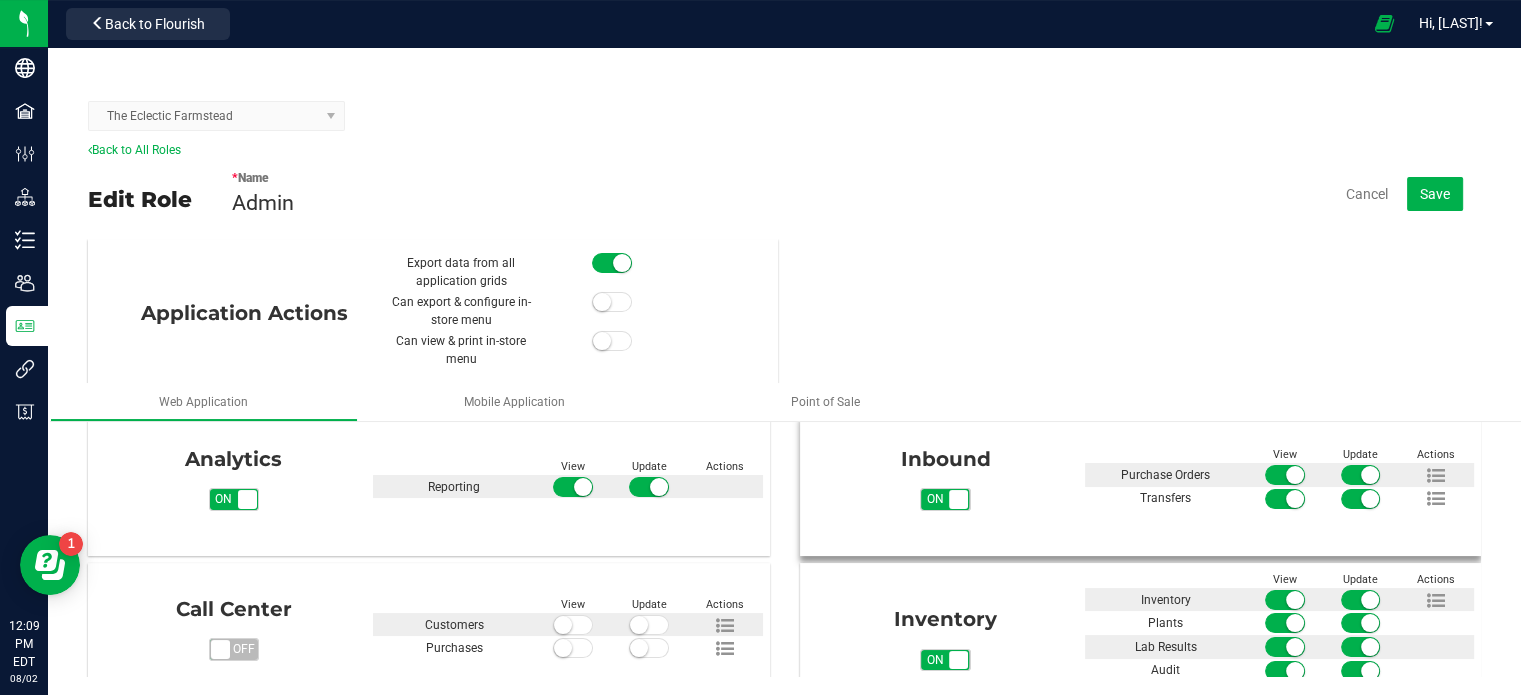 scroll, scrollTop: 15, scrollLeft: 0, axis: vertical 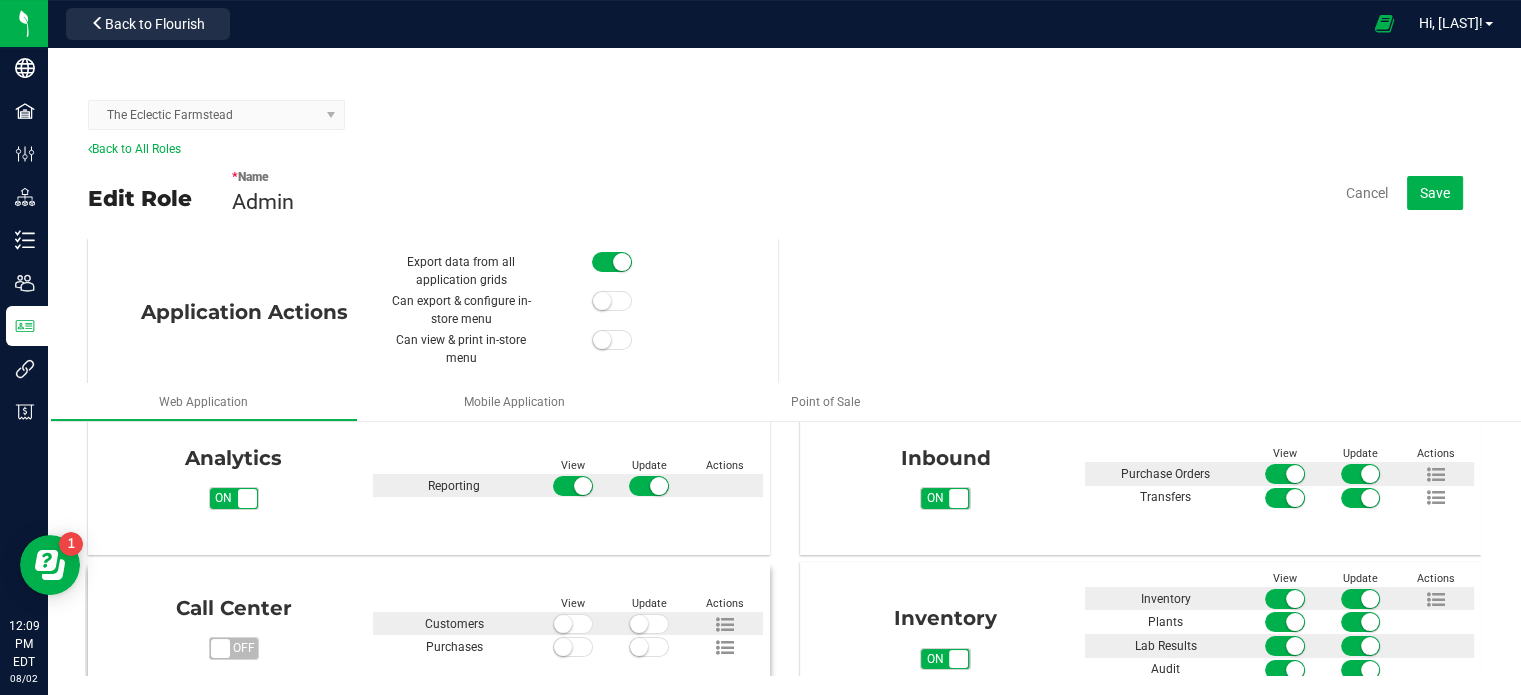 click on "on  	                 off" at bounding box center [234, 648] 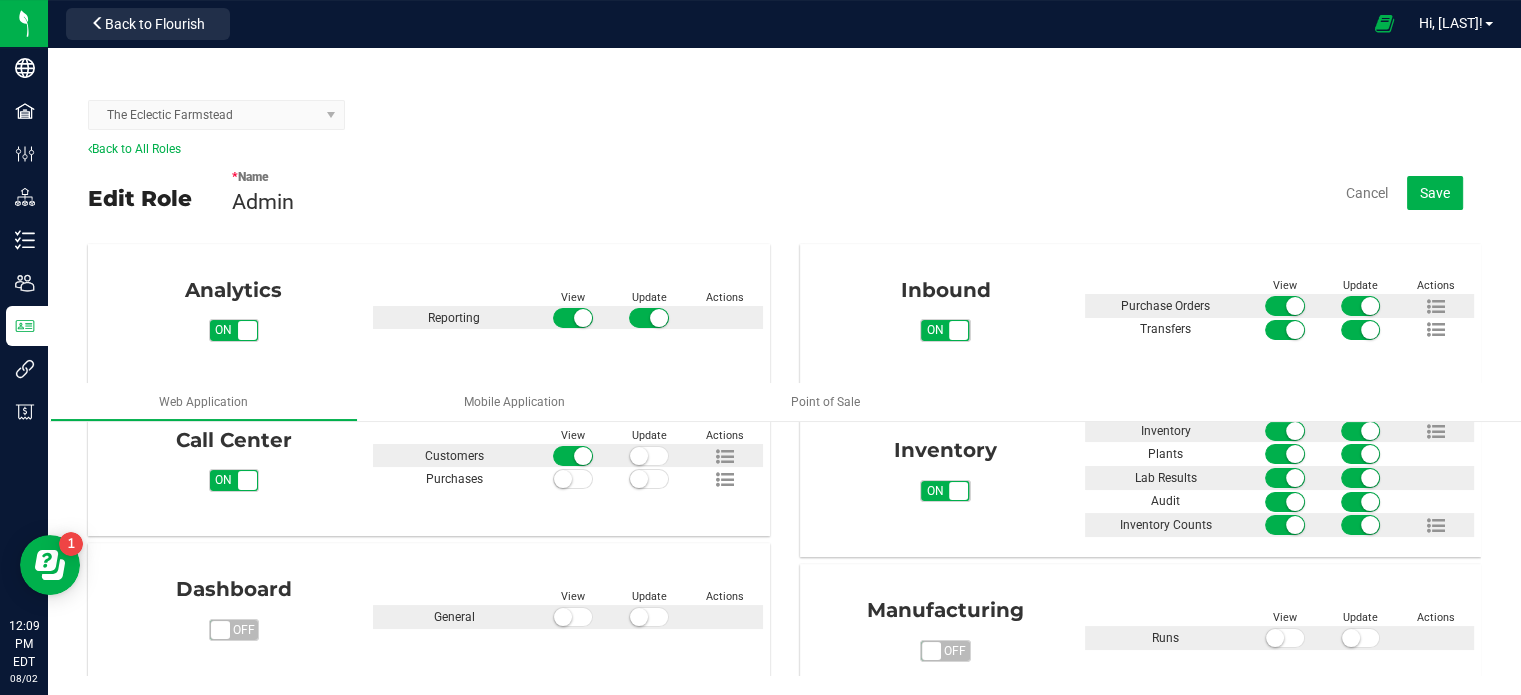 scroll, scrollTop: 197, scrollLeft: 0, axis: vertical 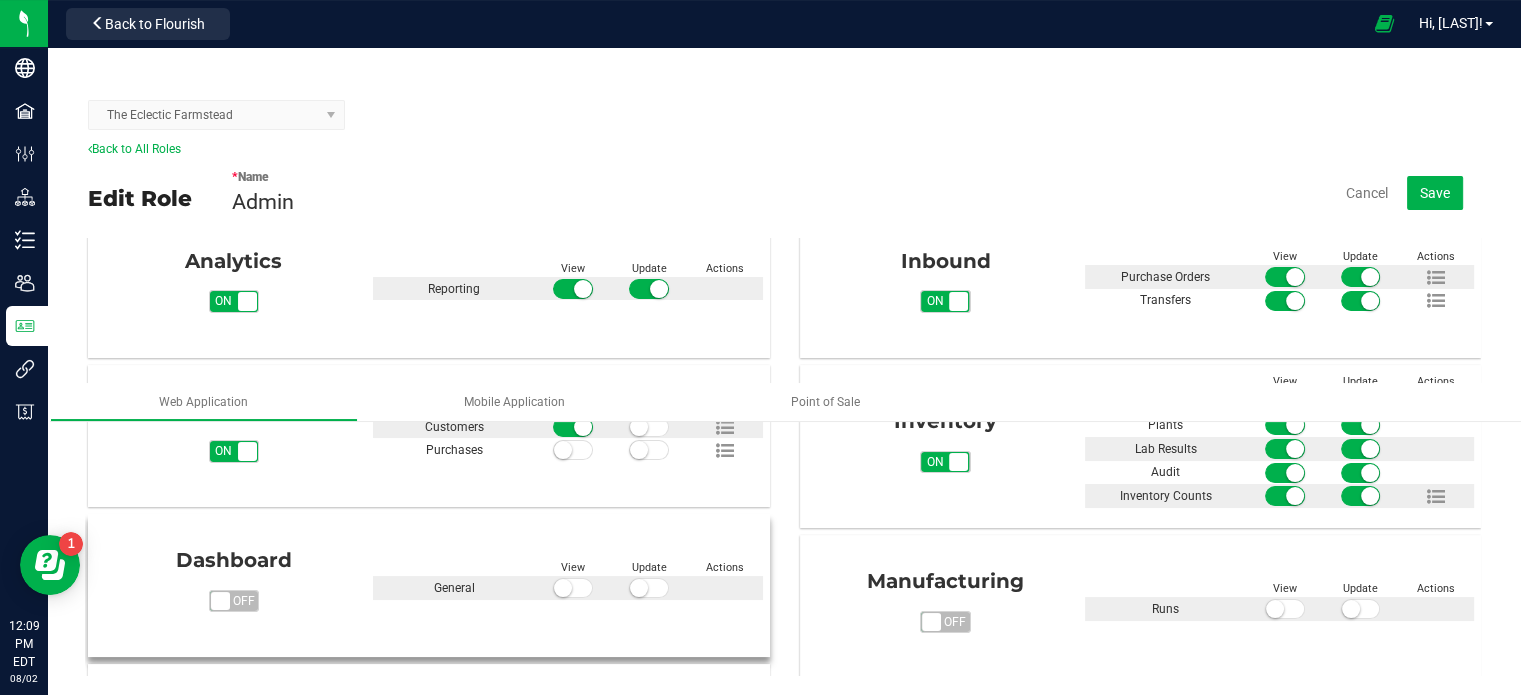 click on "off" at bounding box center [243, 601] 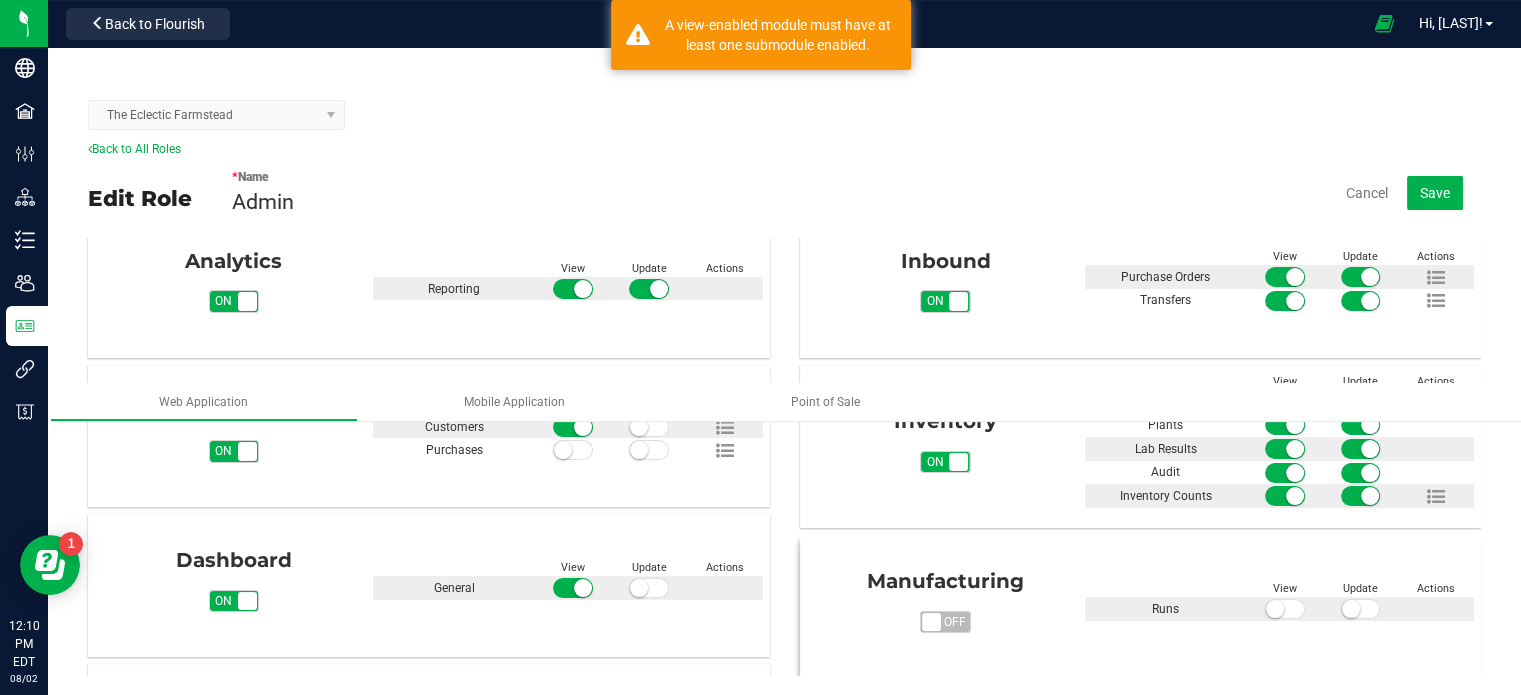 click on "off" at bounding box center [955, 622] 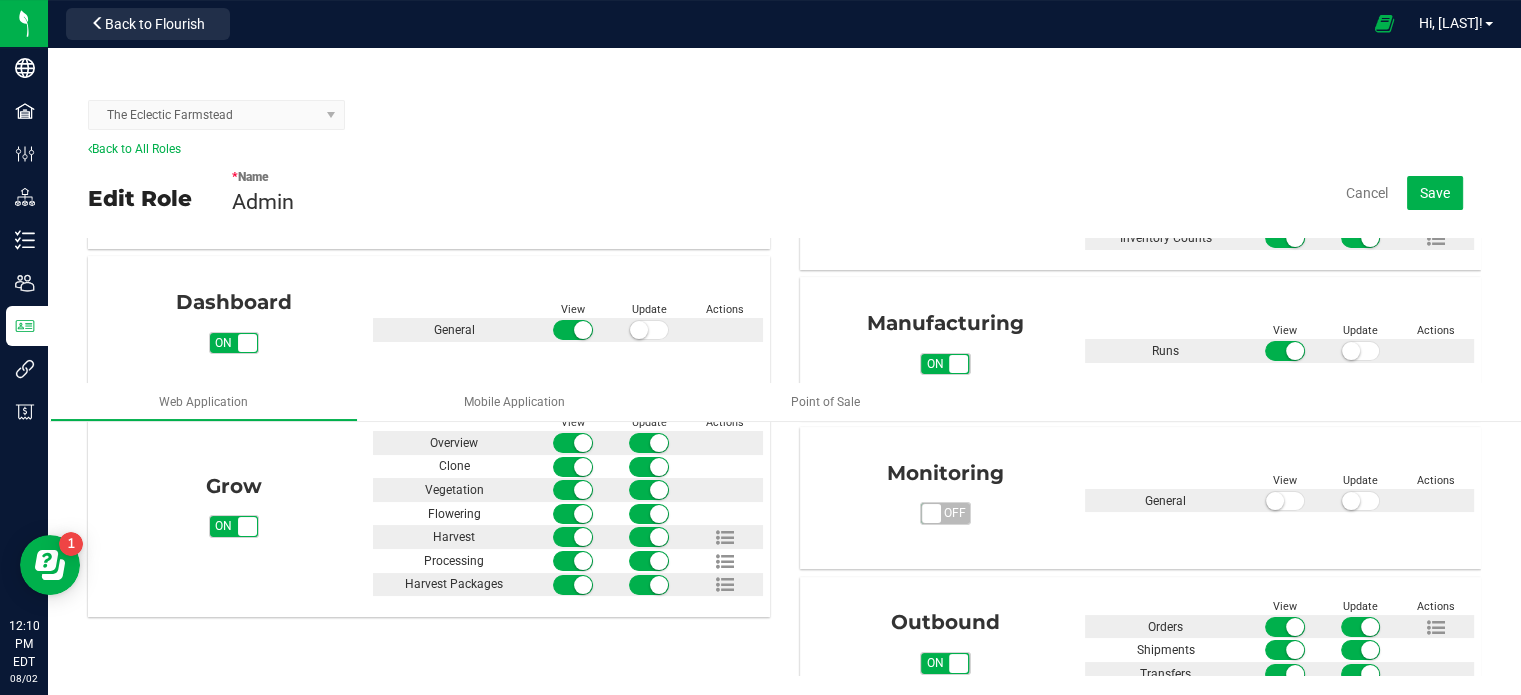 scroll, scrollTop: 388, scrollLeft: 0, axis: vertical 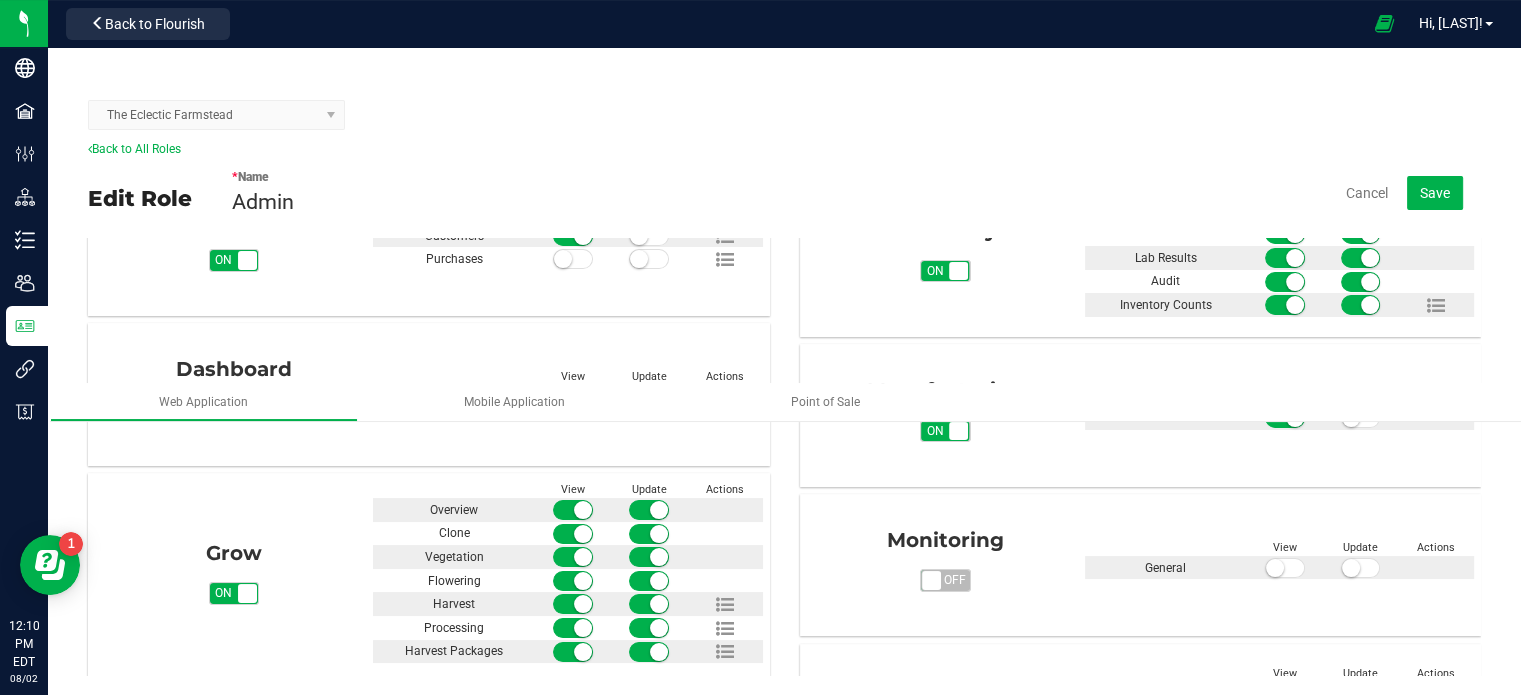 drag, startPoint x: 1459, startPoint y: 415, endPoint x: 1468, endPoint y: 443, distance: 29.410883 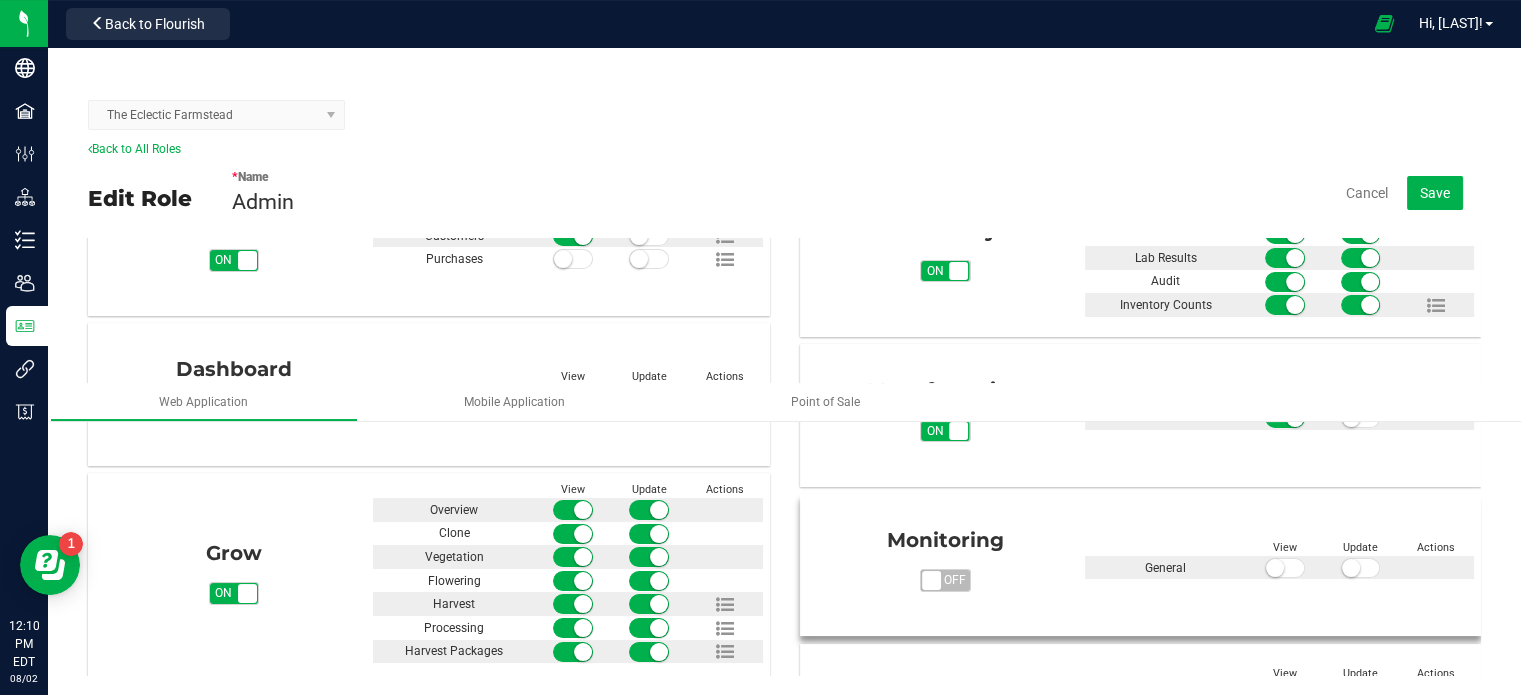 click on "off" at bounding box center [955, 580] 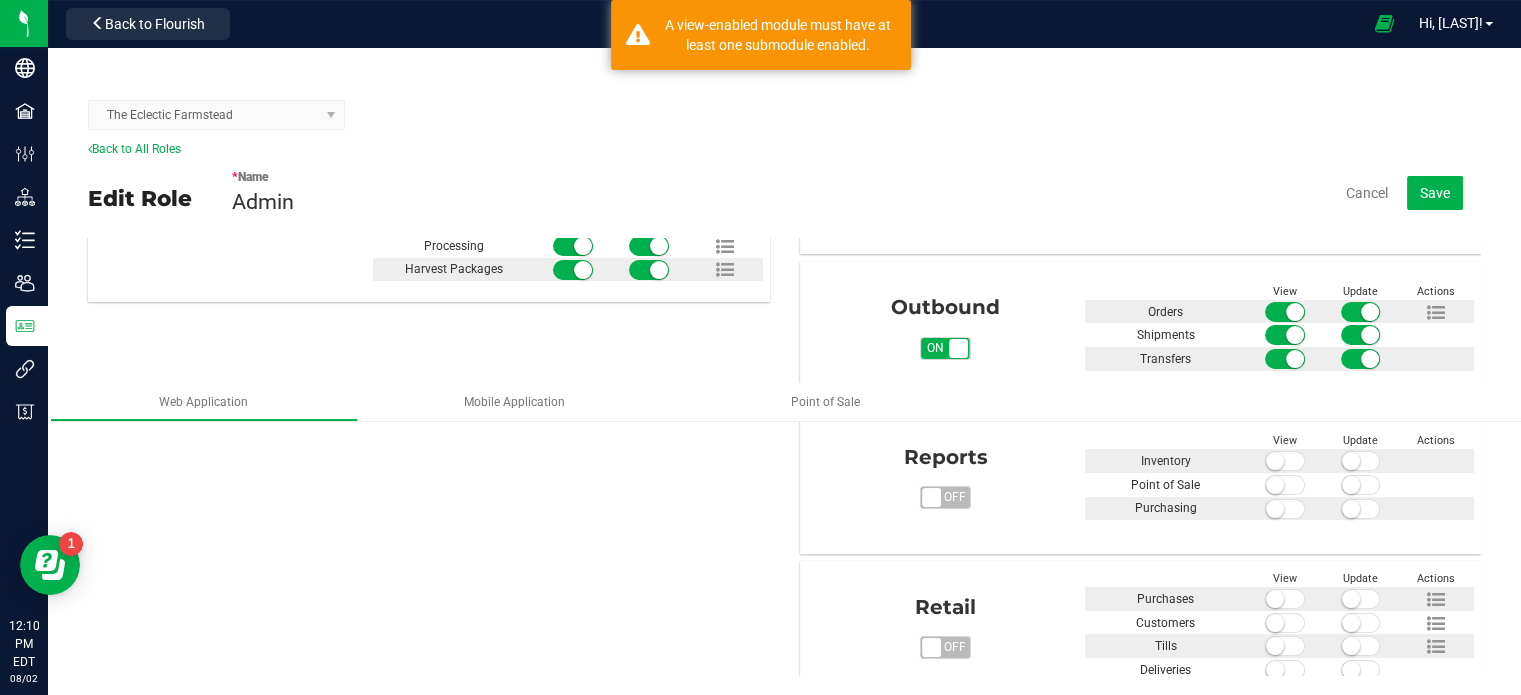 scroll, scrollTop: 754, scrollLeft: 0, axis: vertical 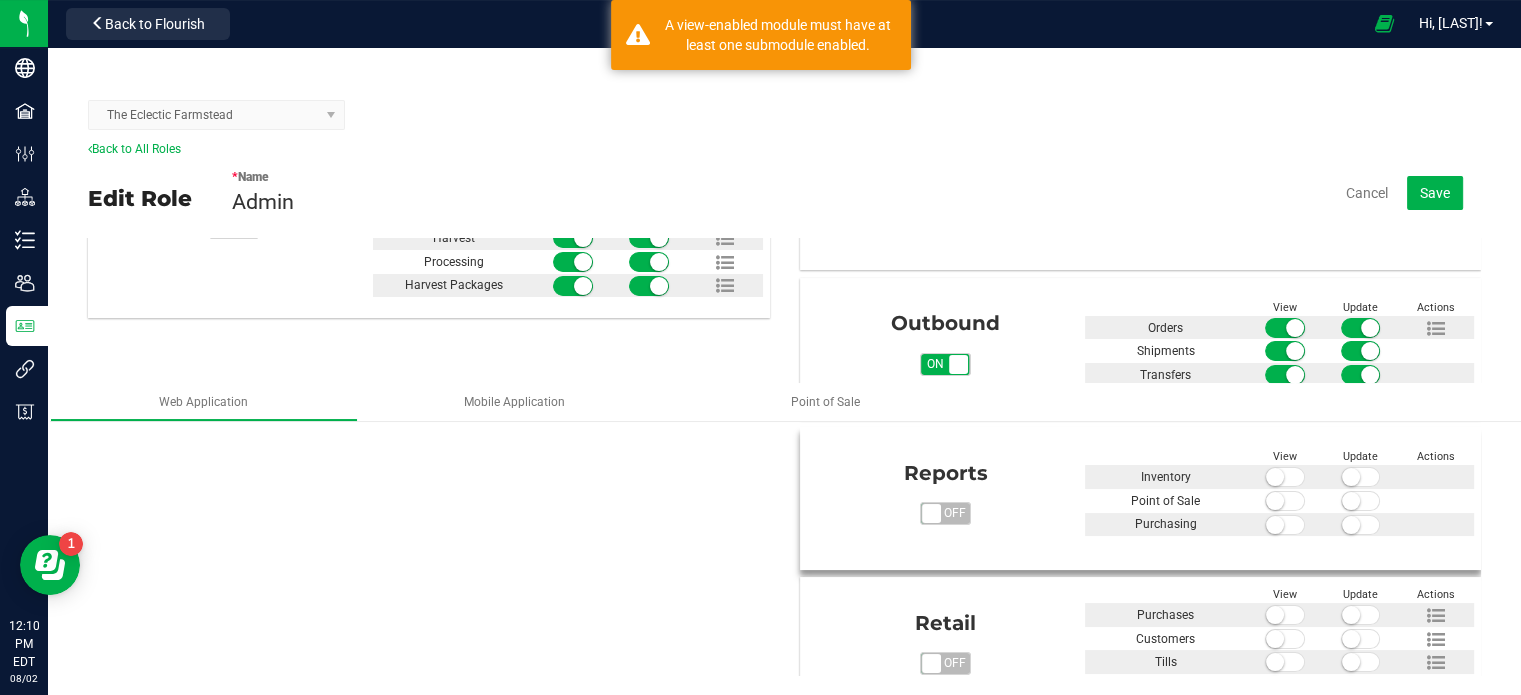 click on "off" at bounding box center (955, 513) 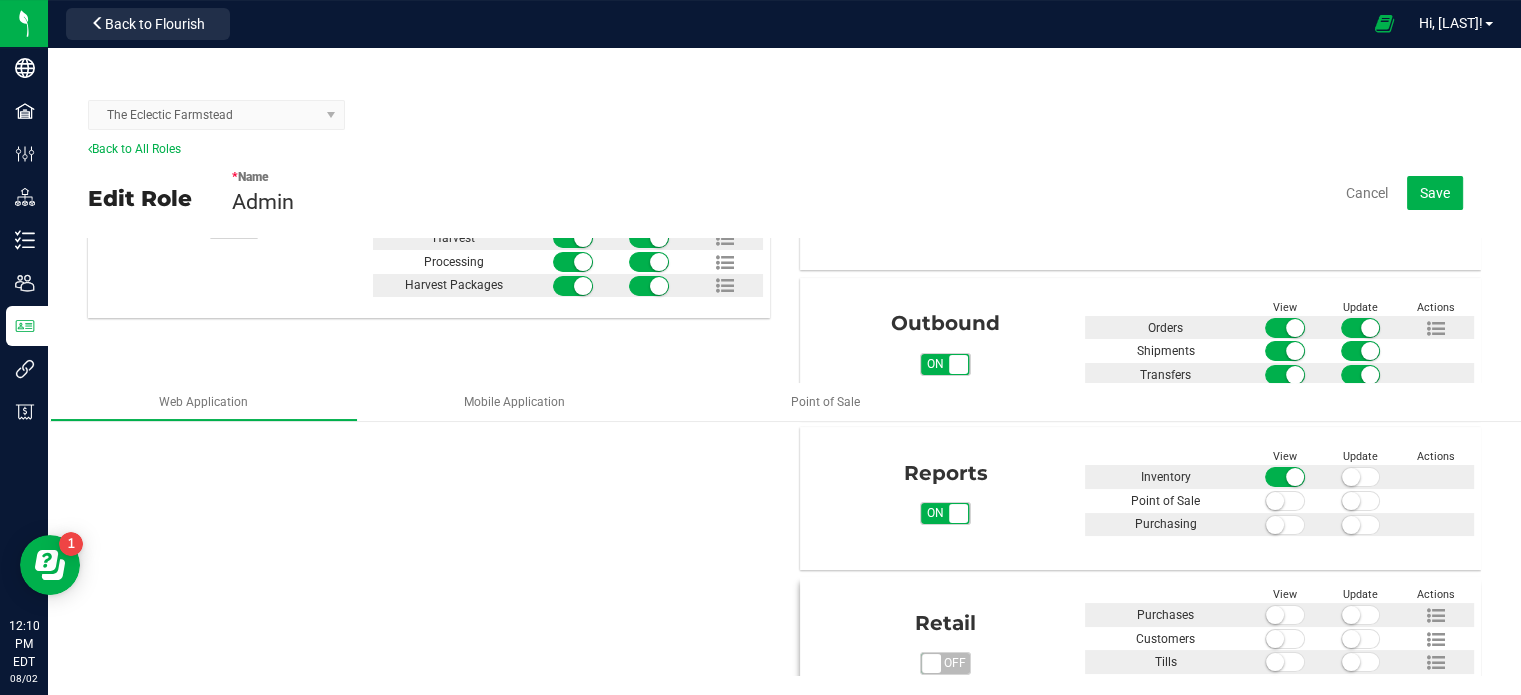 click on "off" at bounding box center (955, 663) 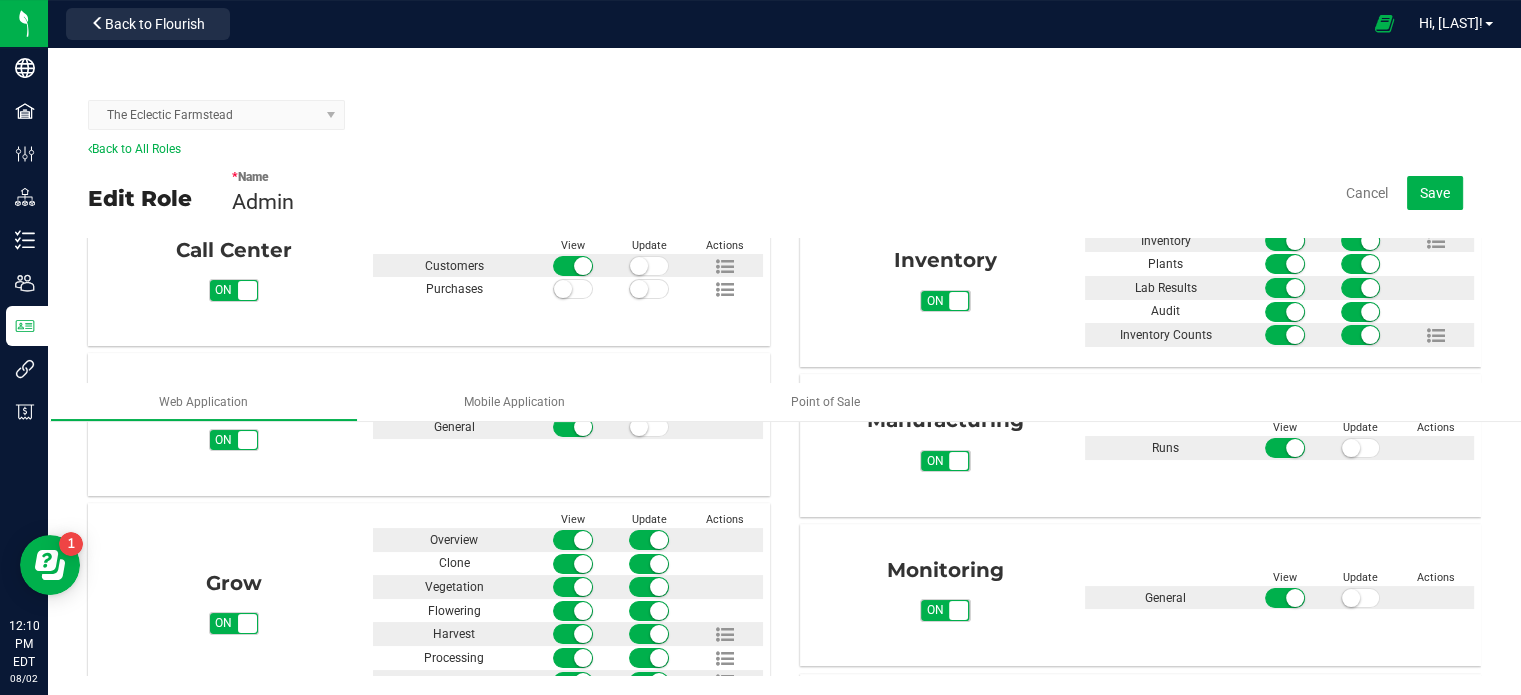 scroll, scrollTop: 0, scrollLeft: 0, axis: both 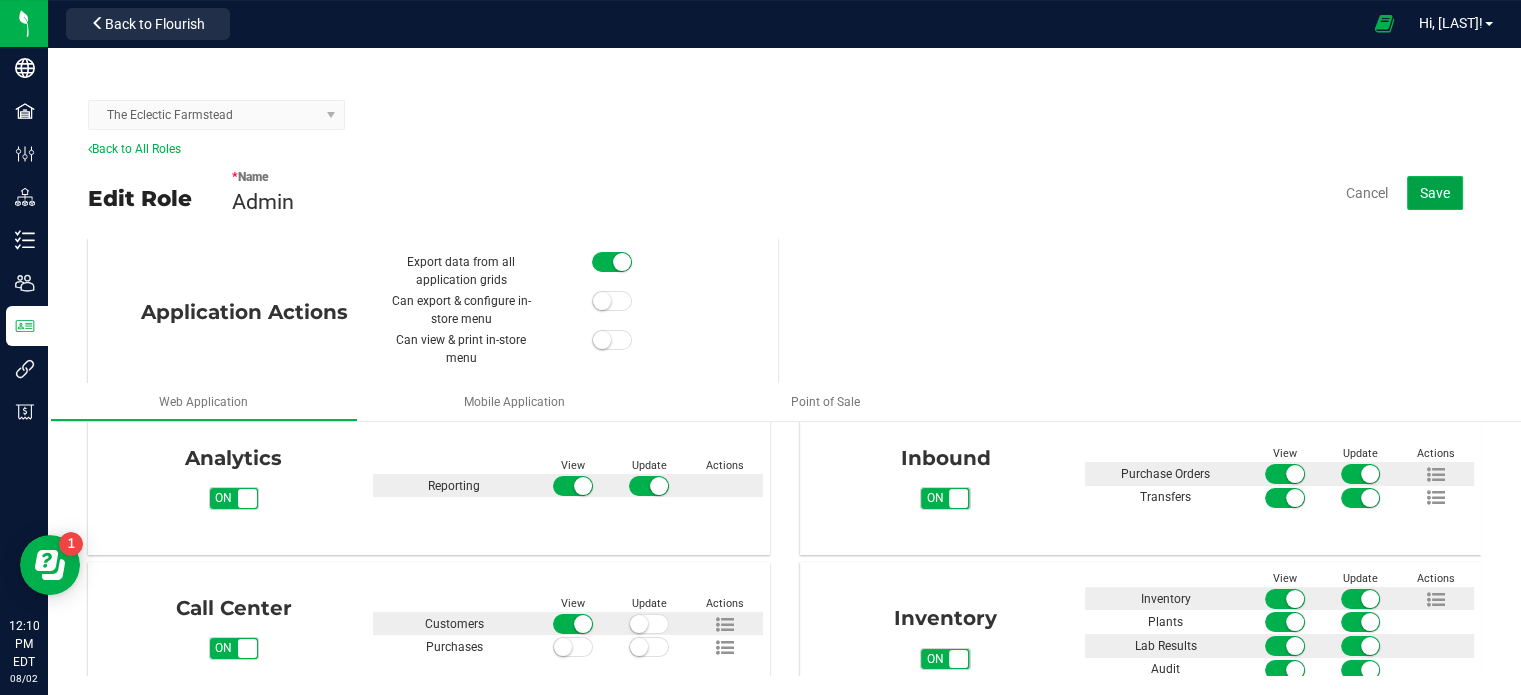 click on "Save" at bounding box center [1435, 193] 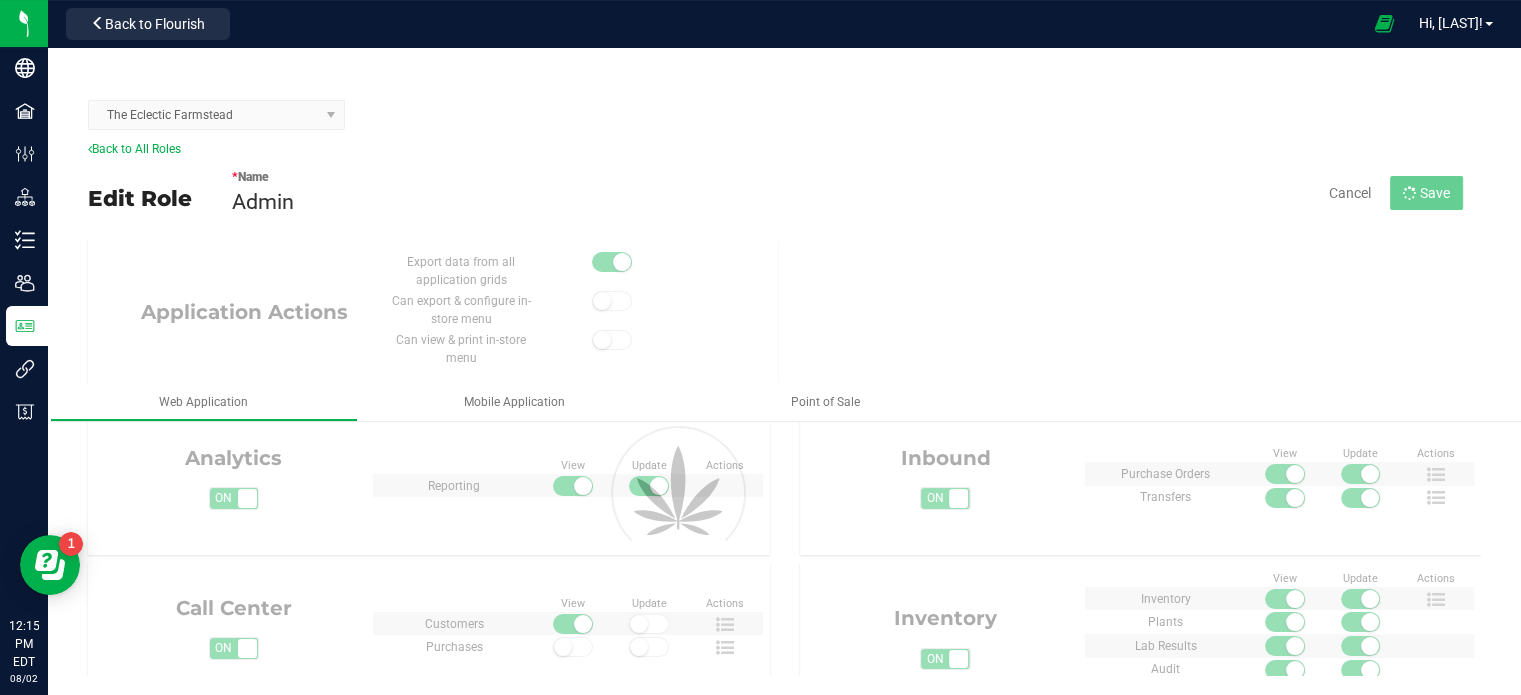 click on "Application Actions
Export data from all application grids
Can export & configure in-store menu
Can view & print in-store menu
on" at bounding box center (783, 457) 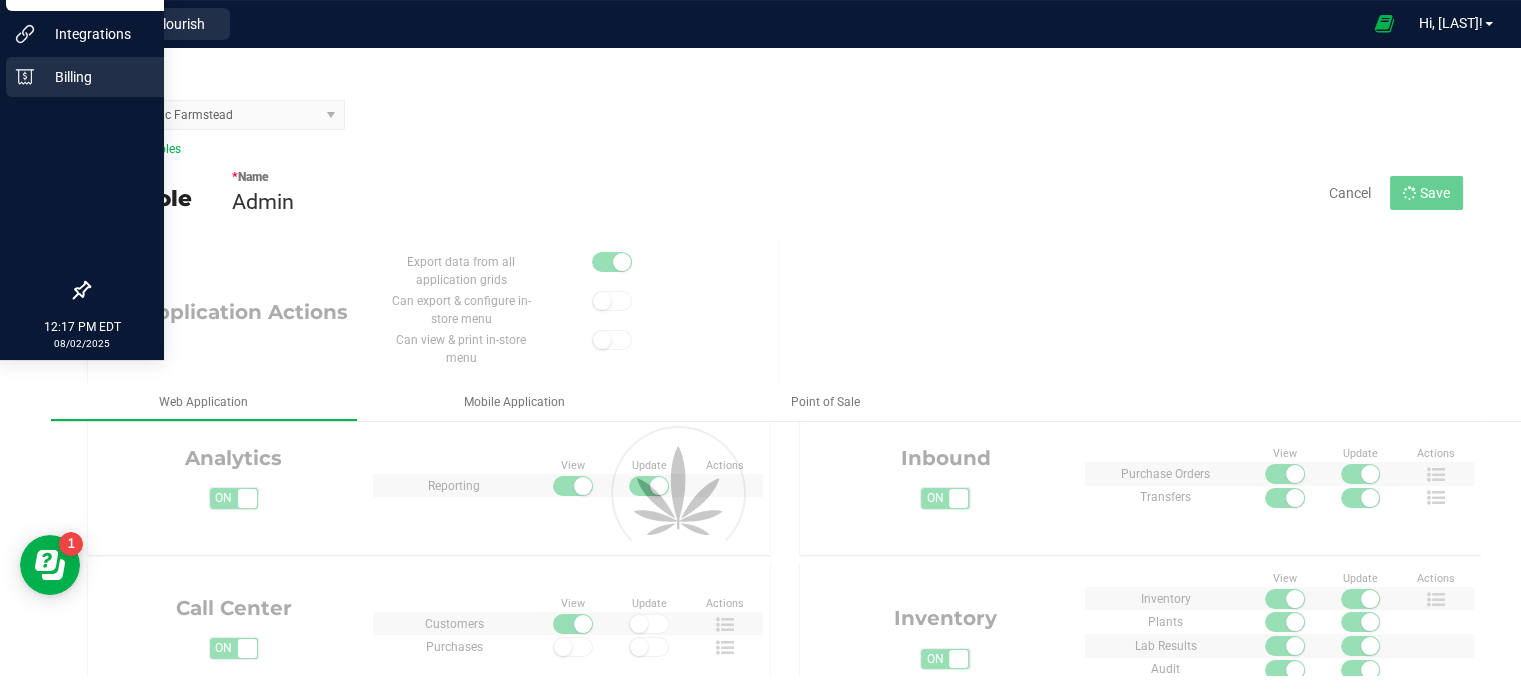 scroll, scrollTop: 0, scrollLeft: 0, axis: both 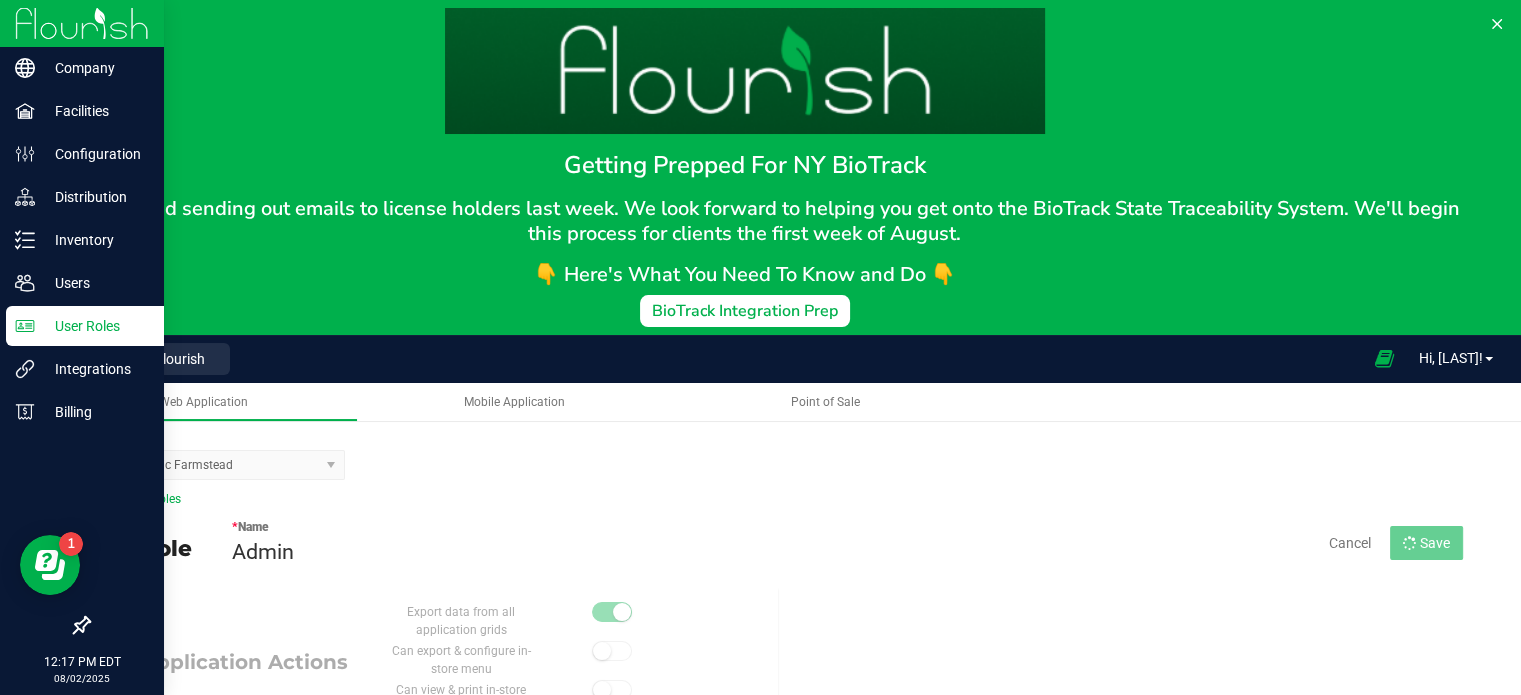 click on "User Roles" at bounding box center [95, 326] 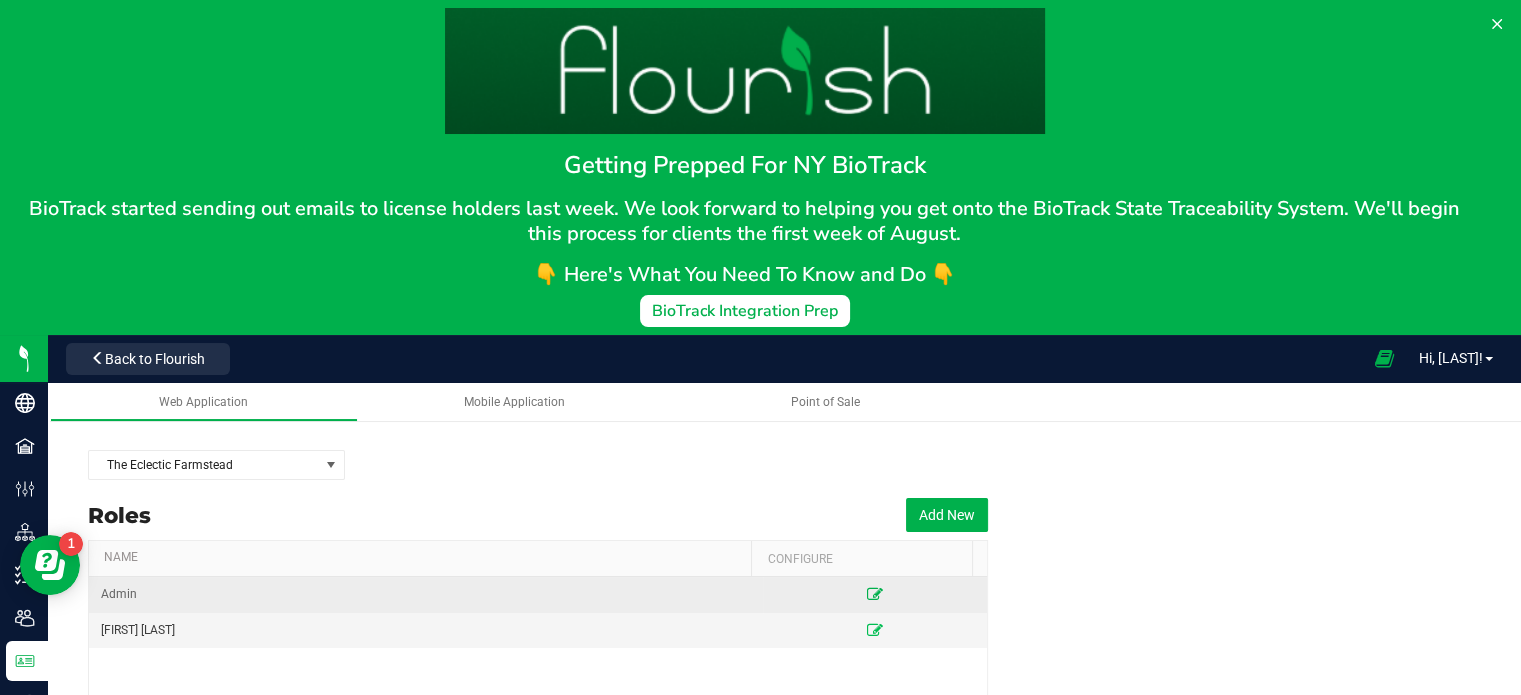 click at bounding box center (875, 594) 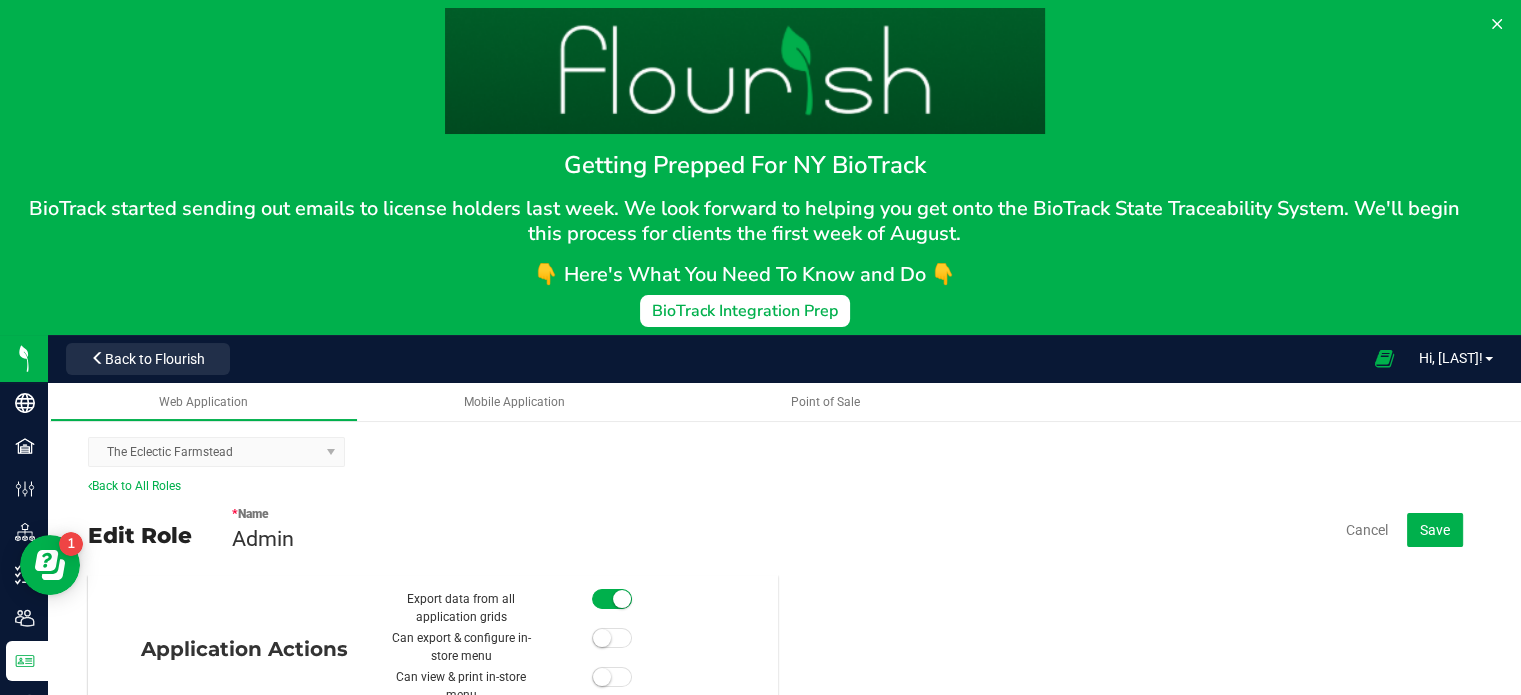 scroll, scrollTop: 15, scrollLeft: 0, axis: vertical 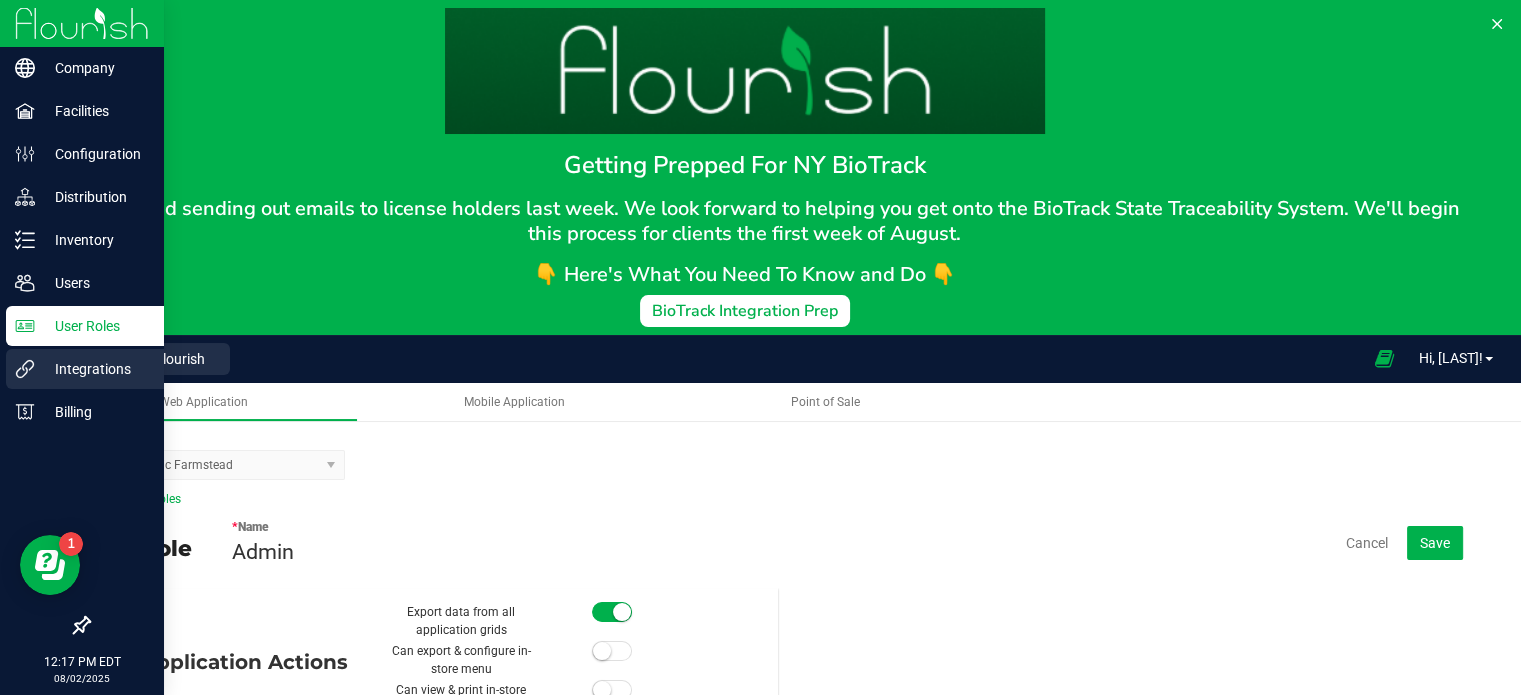 click on "Integrations" at bounding box center (95, 369) 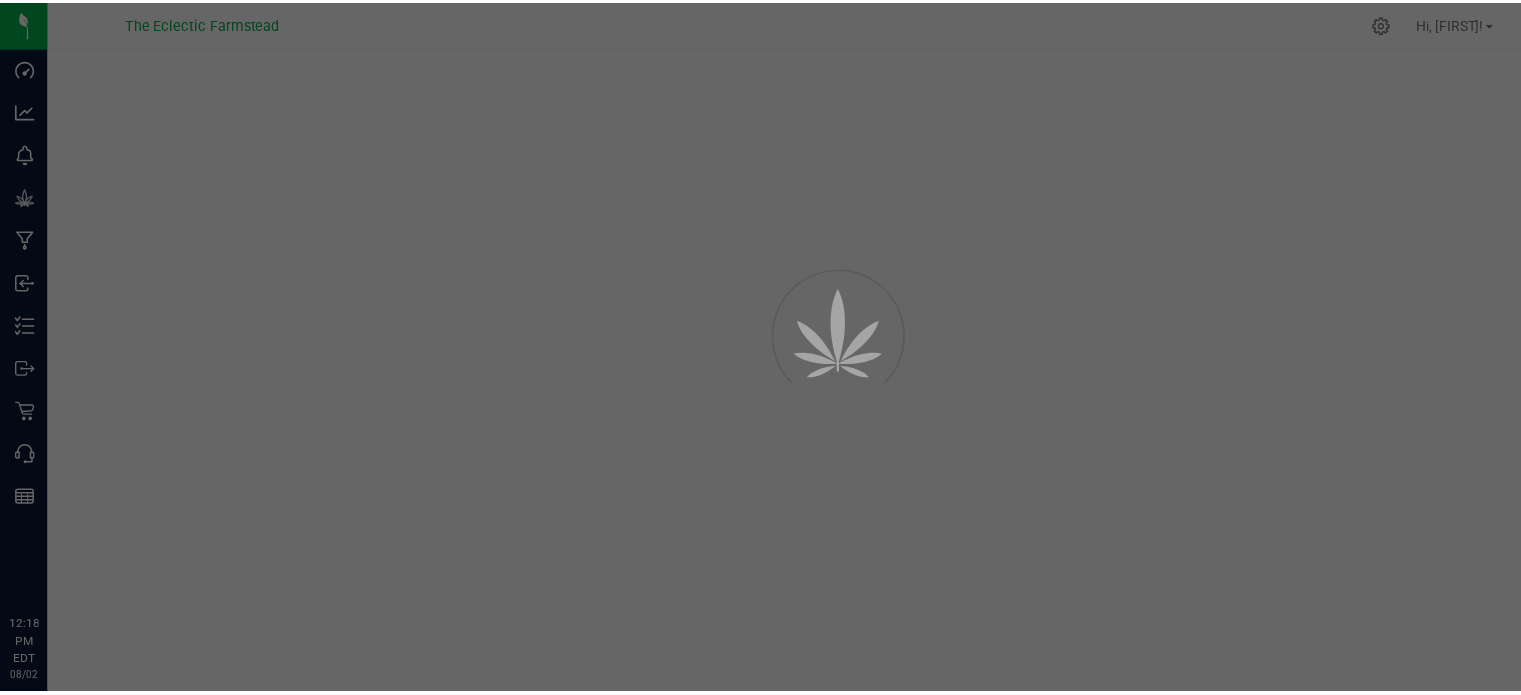 scroll, scrollTop: 0, scrollLeft: 0, axis: both 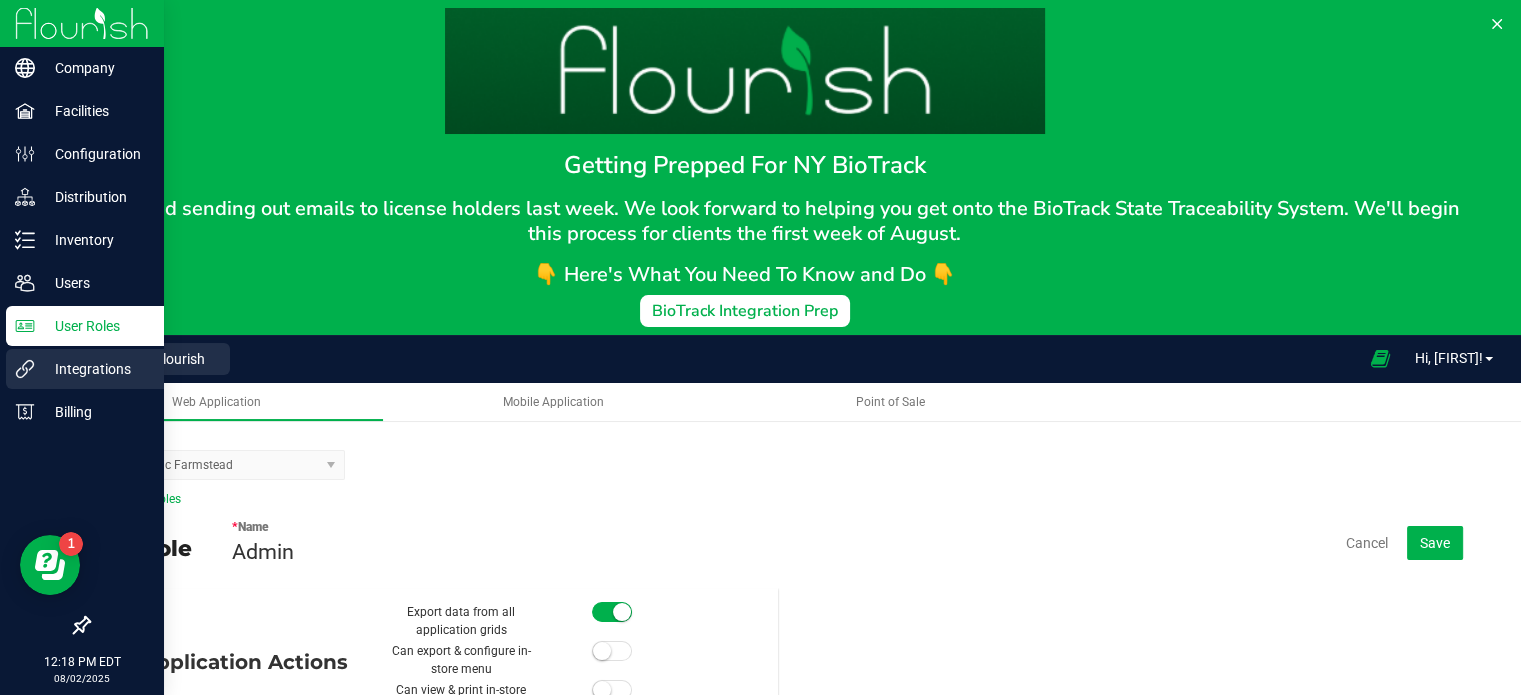 click on "Integrations" at bounding box center [85, 369] 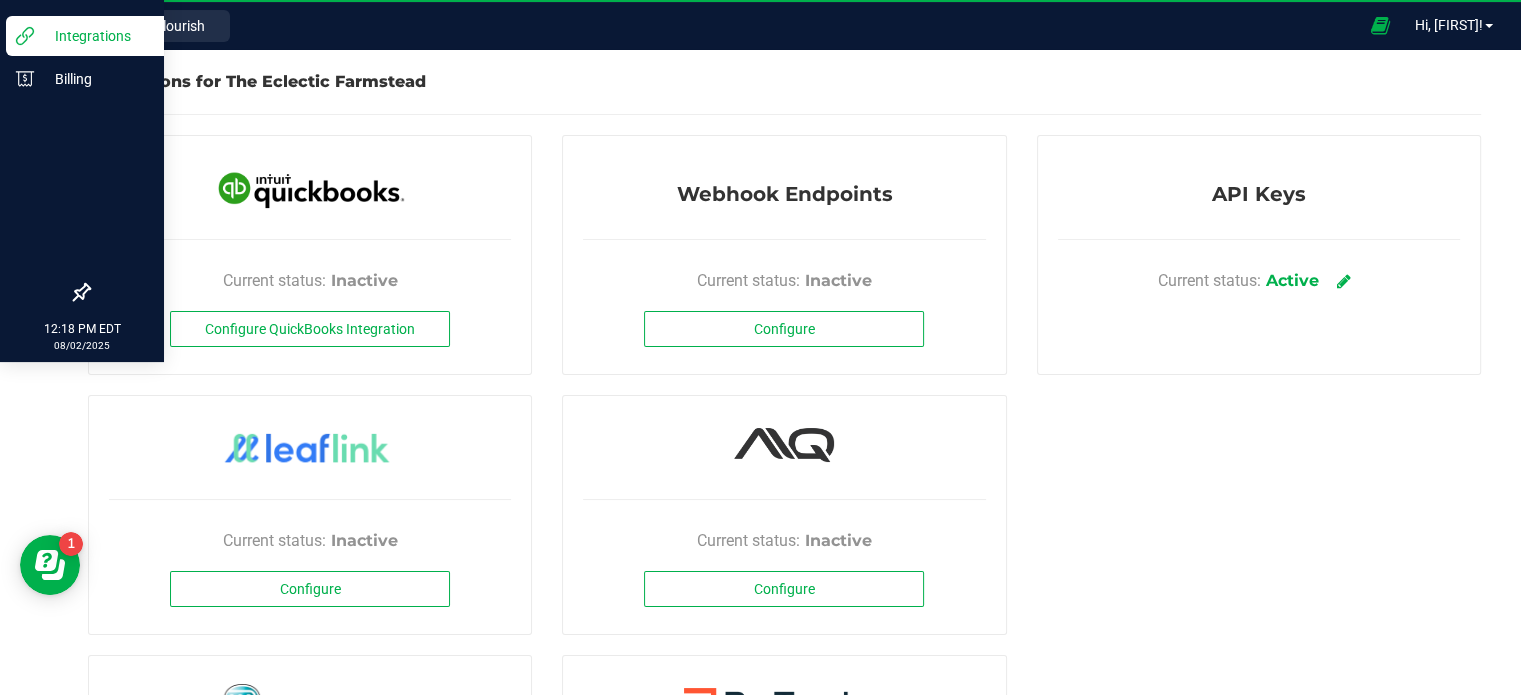 scroll, scrollTop: 335, scrollLeft: 0, axis: vertical 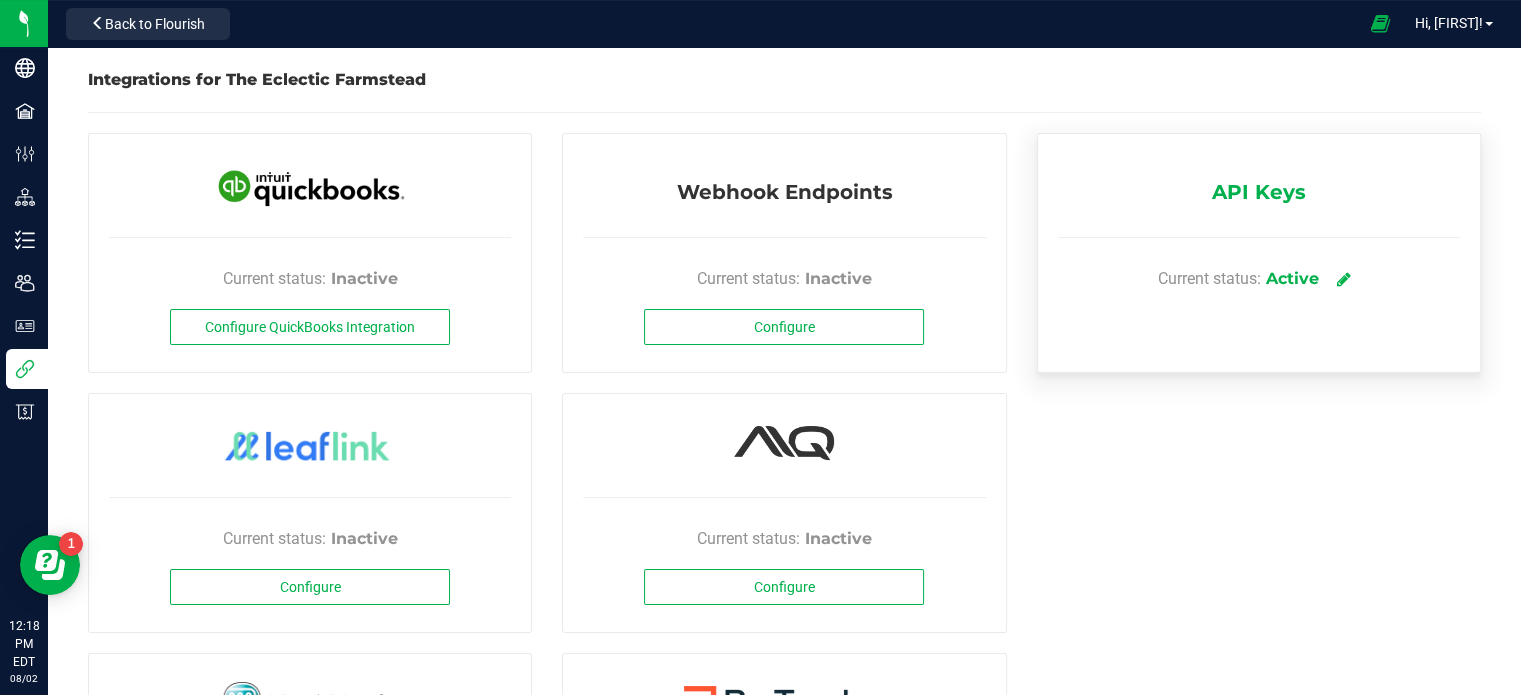 click on "API Keys" at bounding box center [1259, 197] 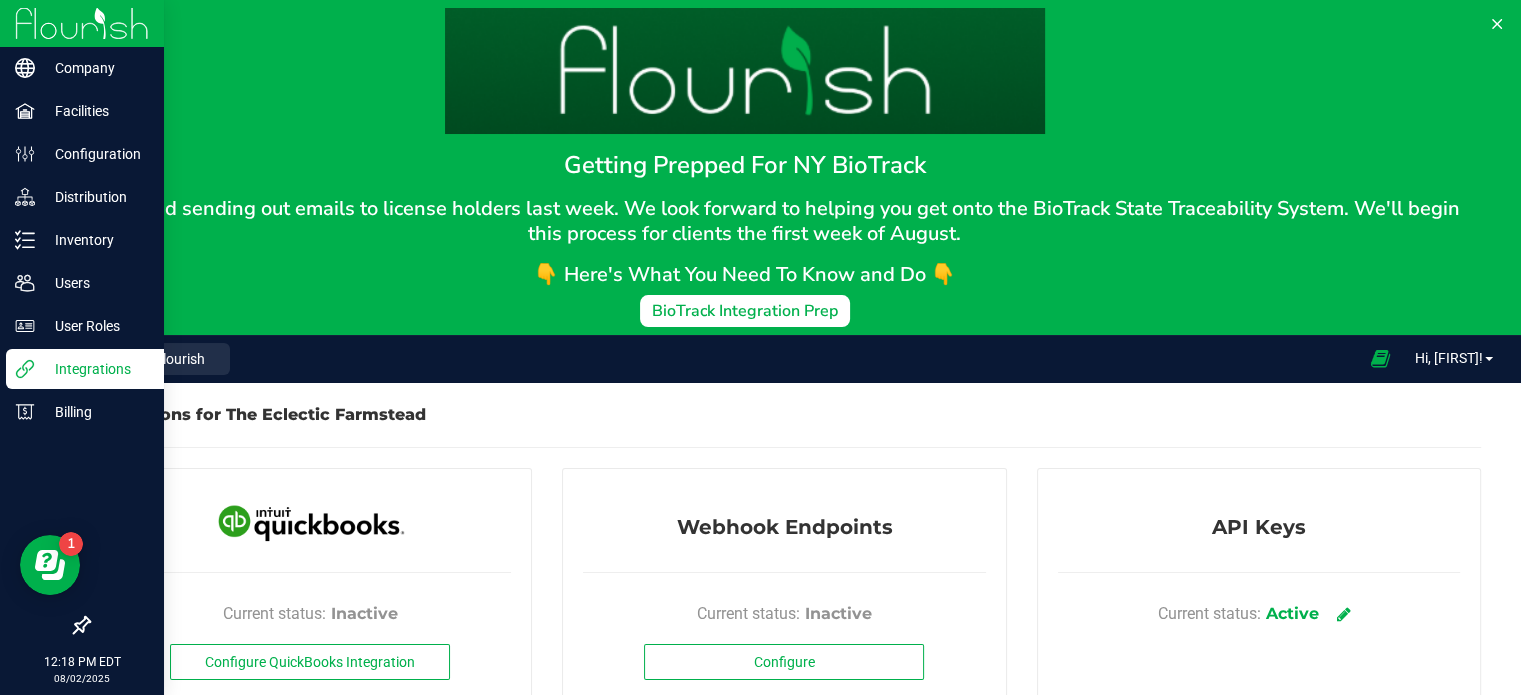 scroll, scrollTop: 0, scrollLeft: 0, axis: both 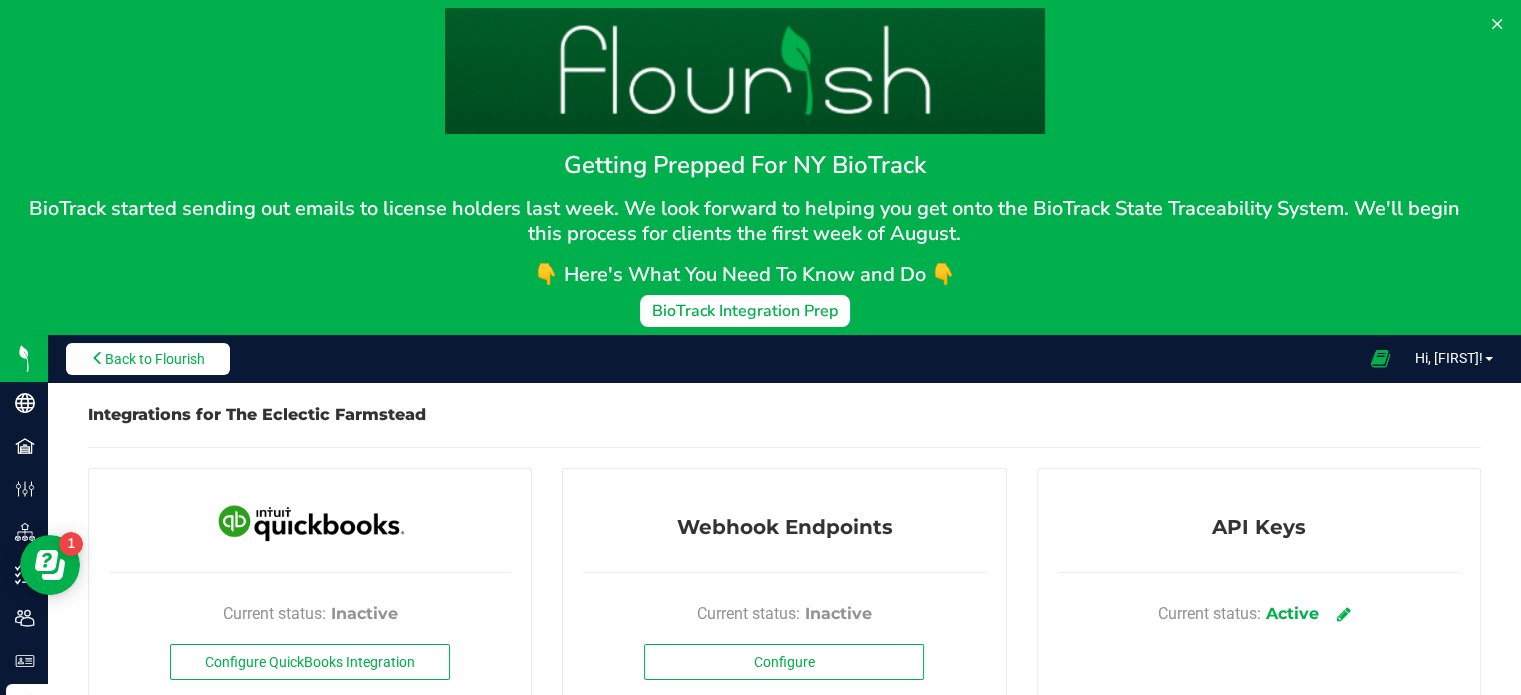 click on "Back to Flourish" at bounding box center (155, 359) 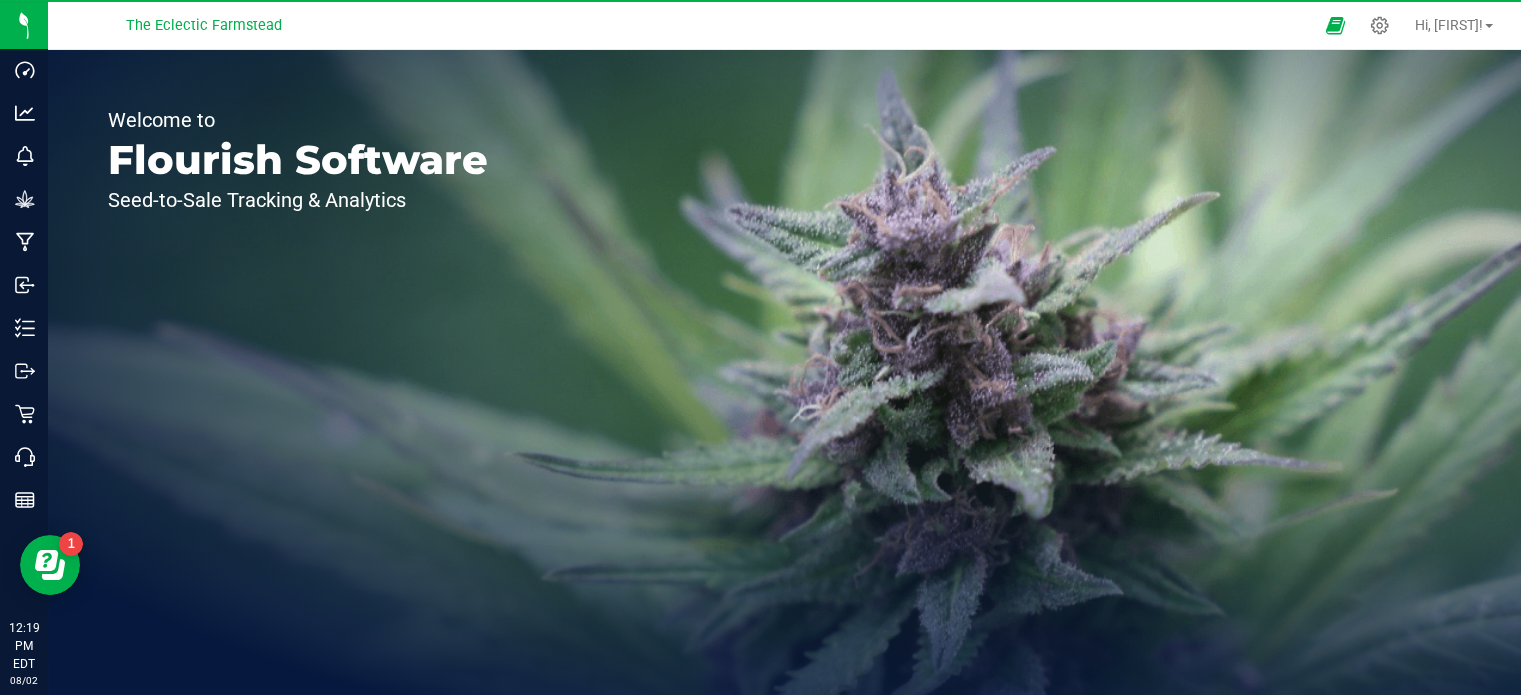 scroll, scrollTop: 335, scrollLeft: 0, axis: vertical 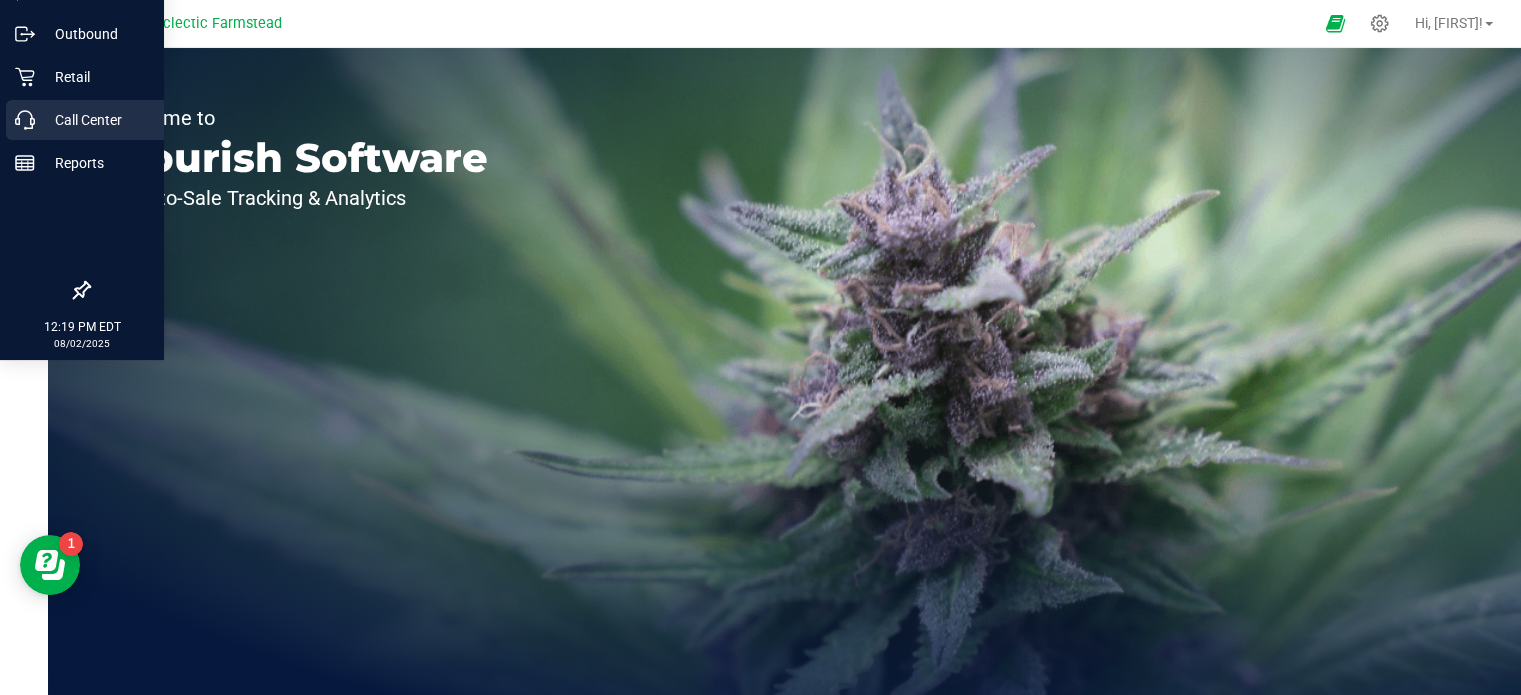 click on "Call Center" at bounding box center (95, 120) 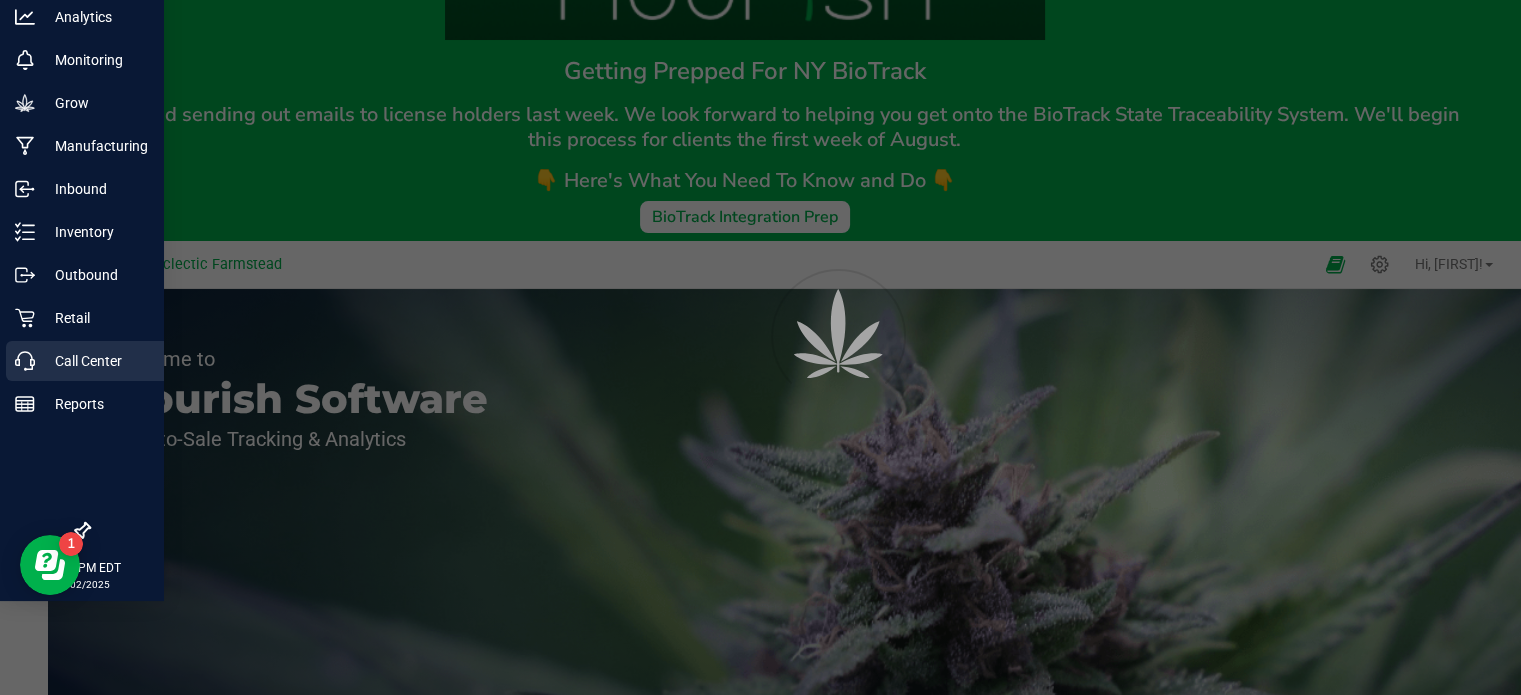 scroll, scrollTop: 1, scrollLeft: 0, axis: vertical 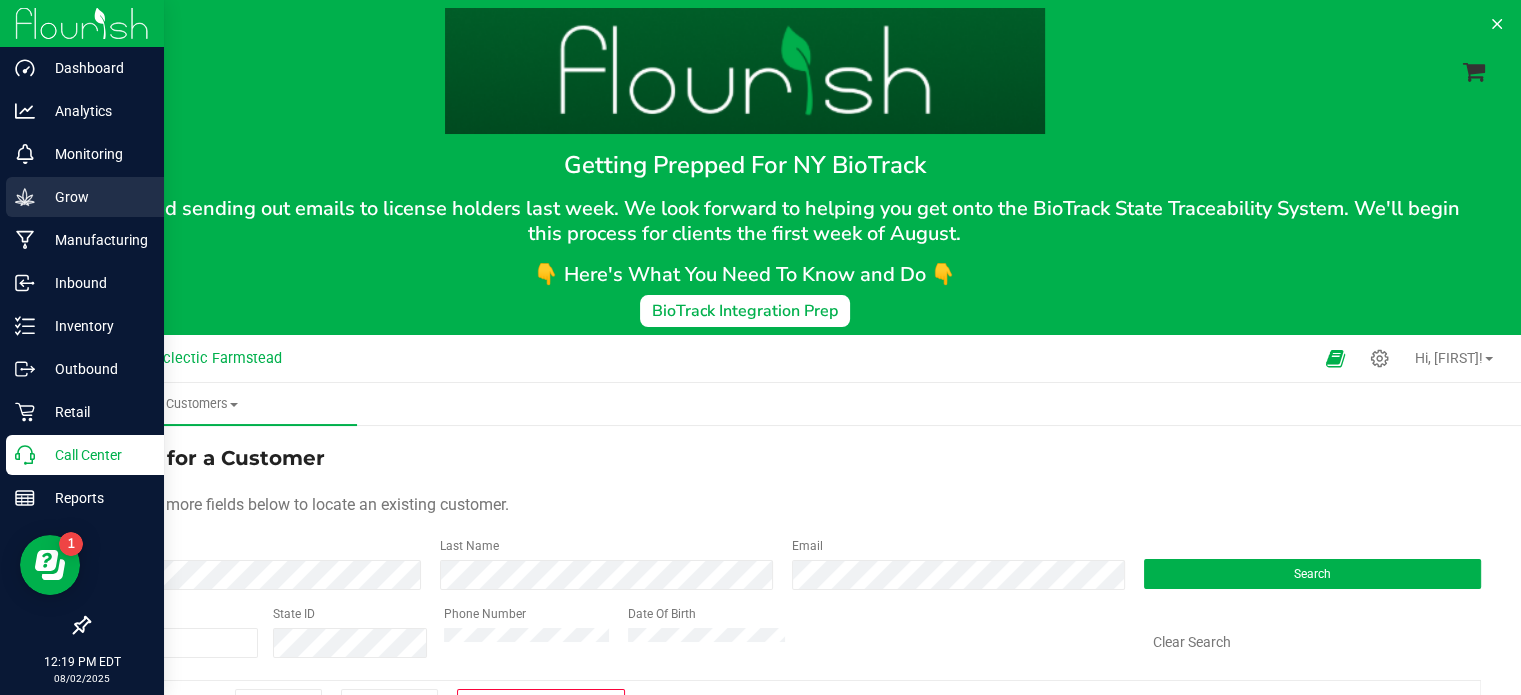 click on "Grow" at bounding box center [95, 197] 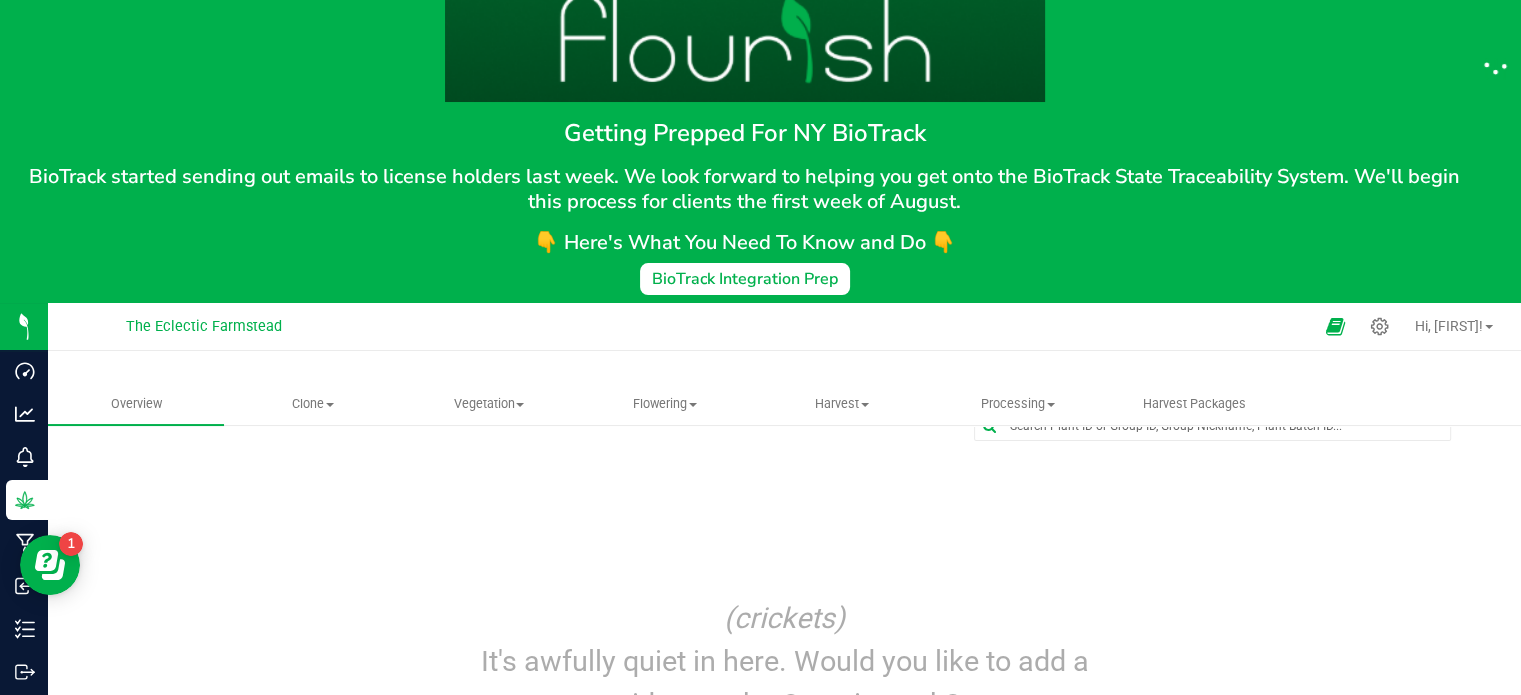 scroll, scrollTop: 0, scrollLeft: 0, axis: both 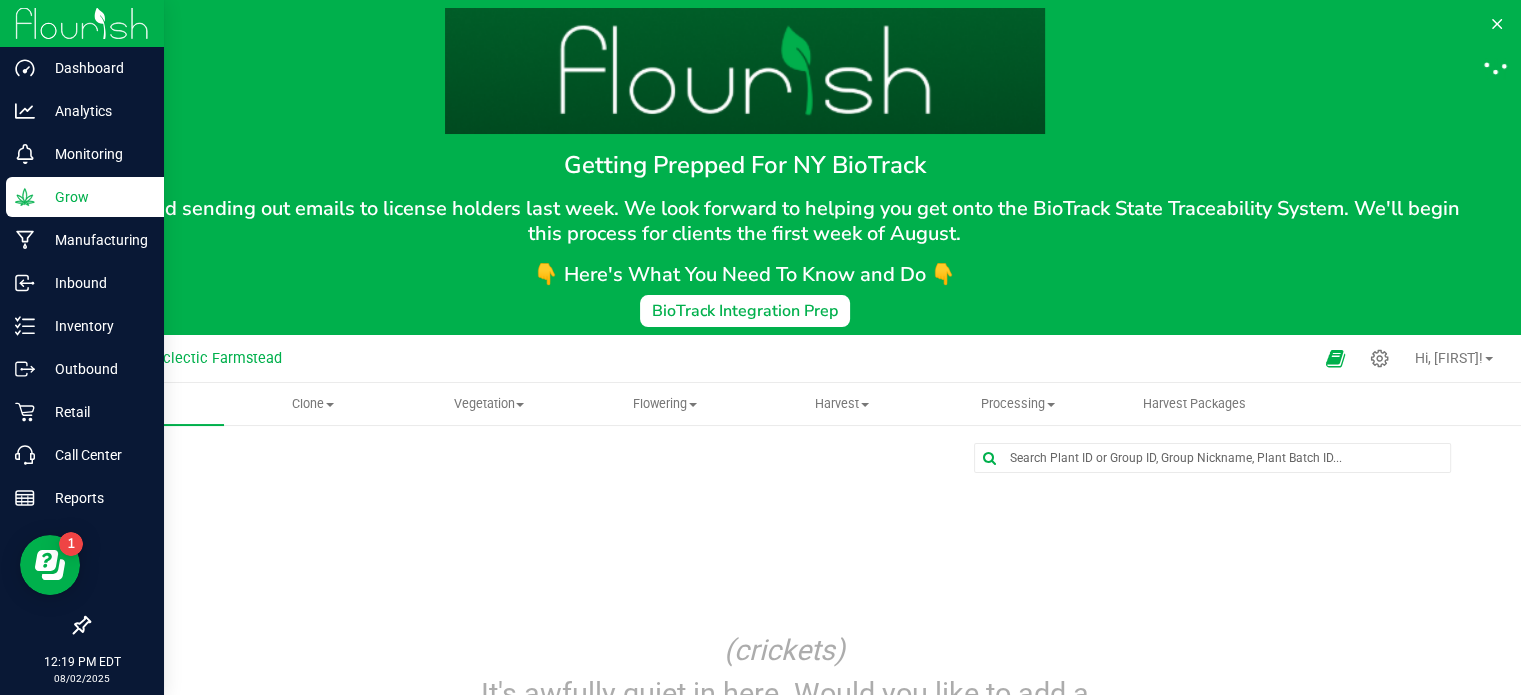 click on "Grow" at bounding box center (95, 197) 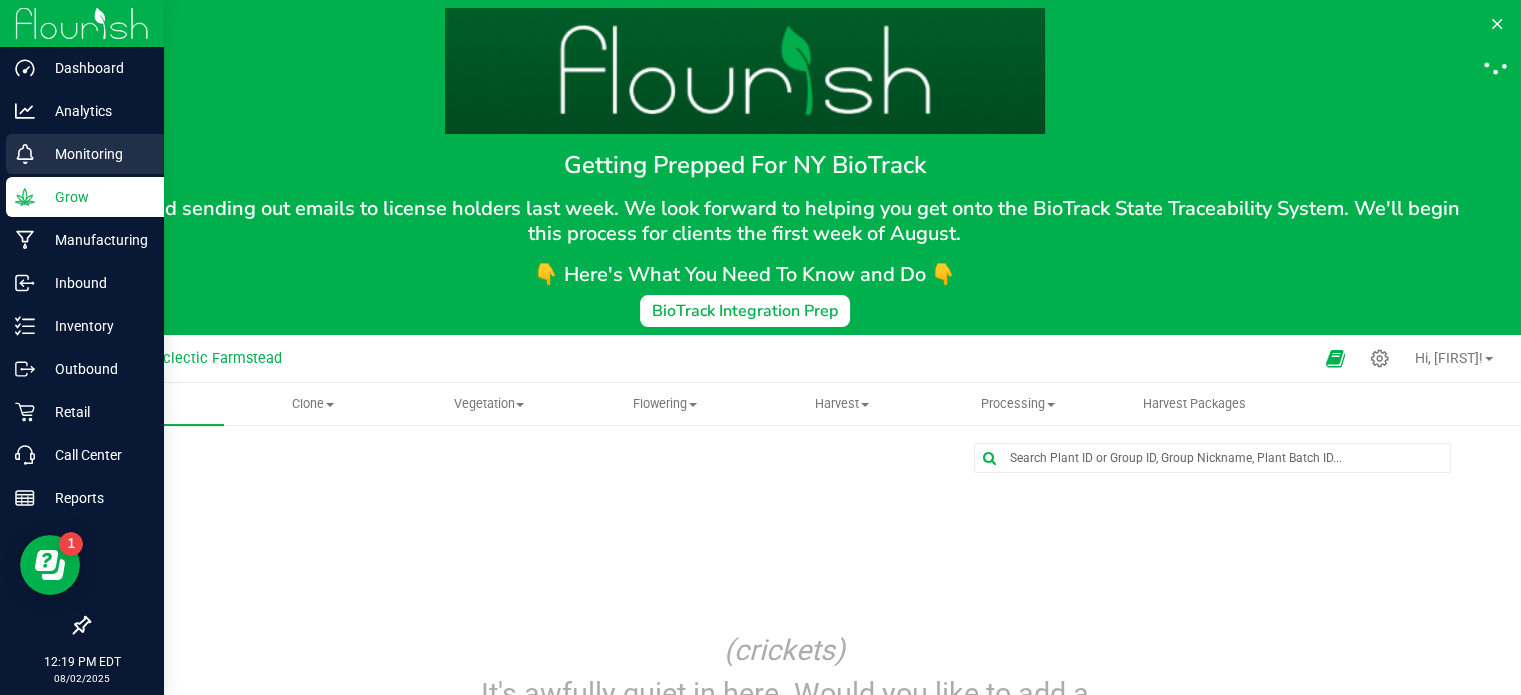 click on "Monitoring" at bounding box center (95, 154) 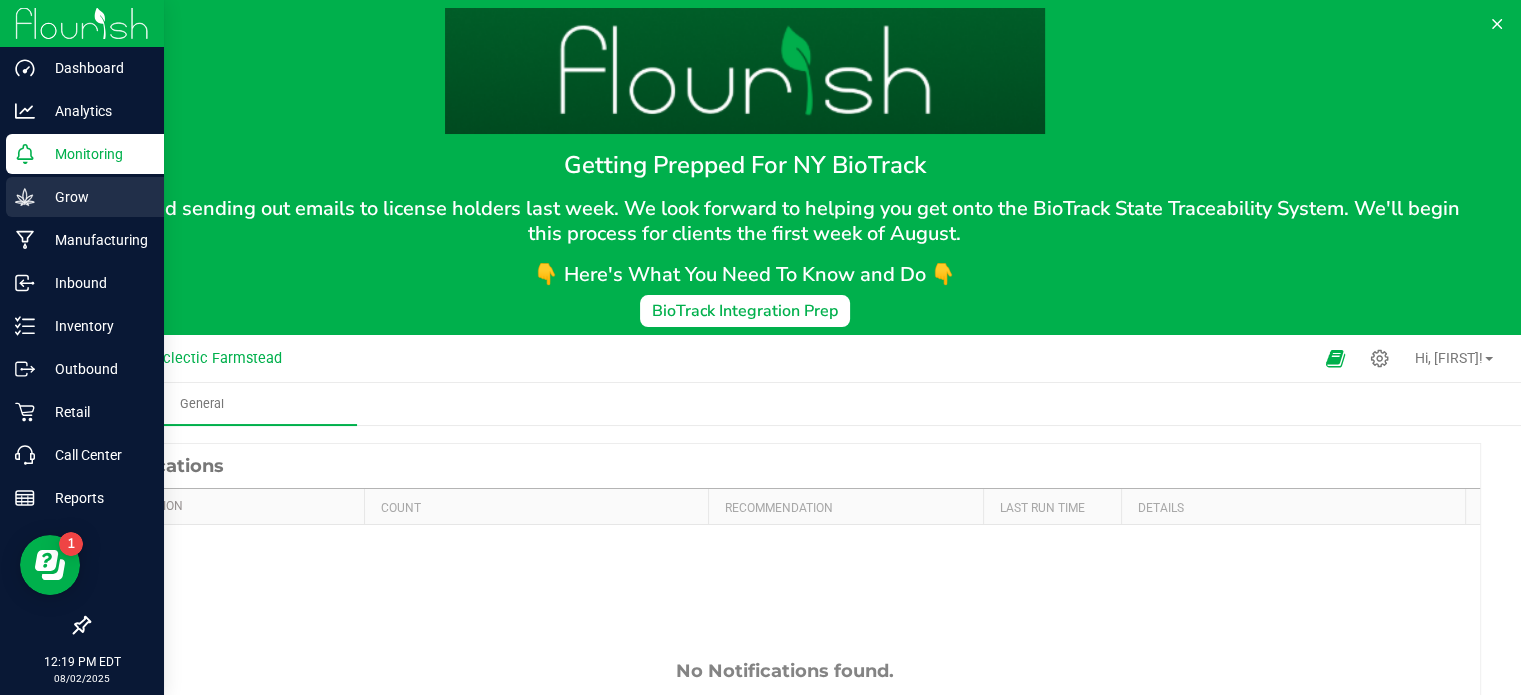 click on "Grow" at bounding box center (85, 197) 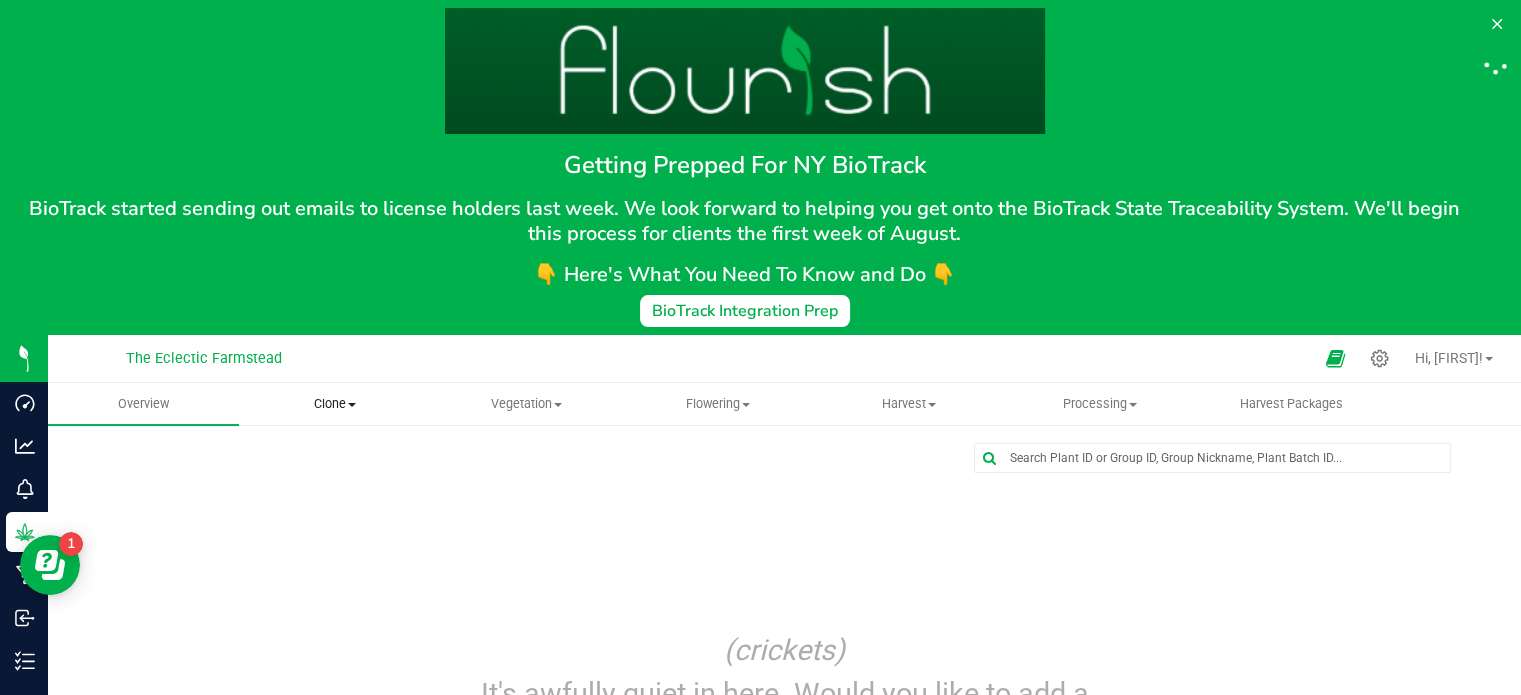click on "Clone" at bounding box center (334, 404) 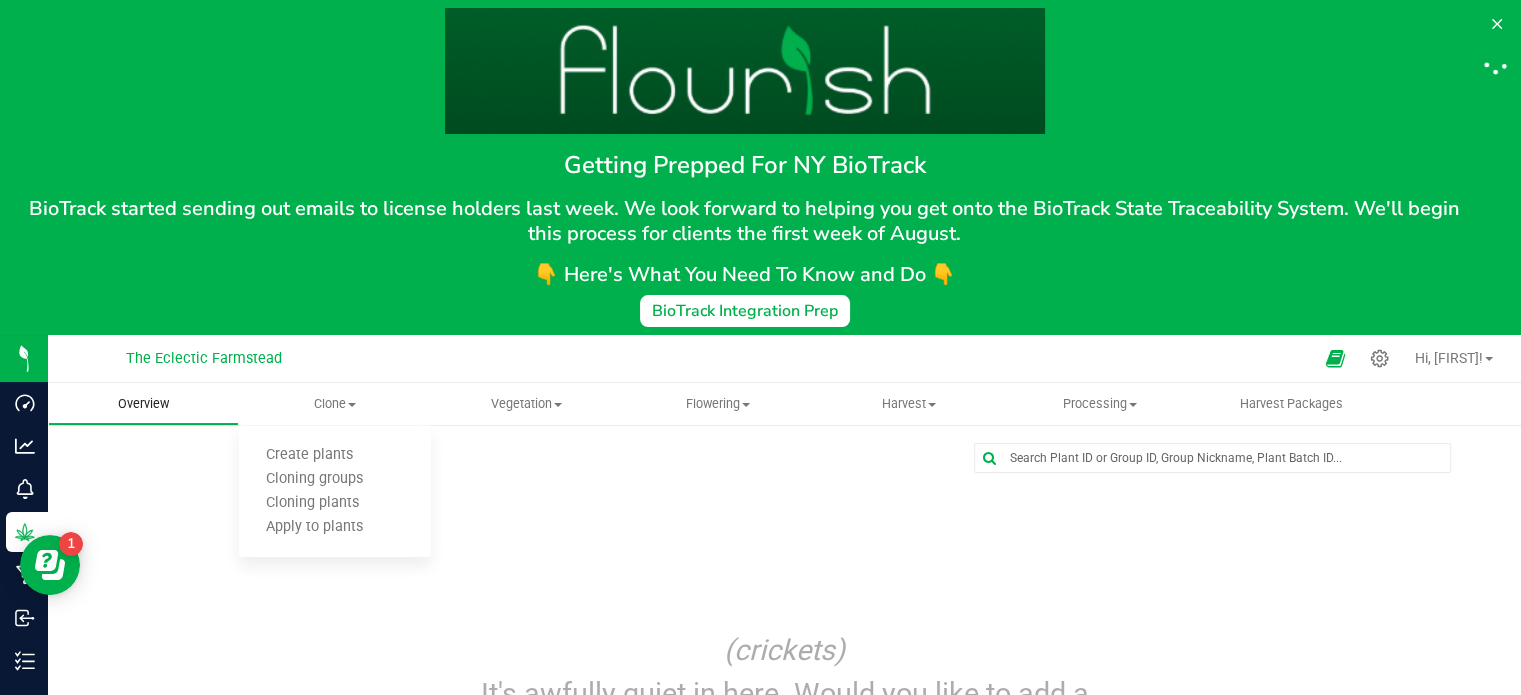 click on "Overview" at bounding box center (143, 404) 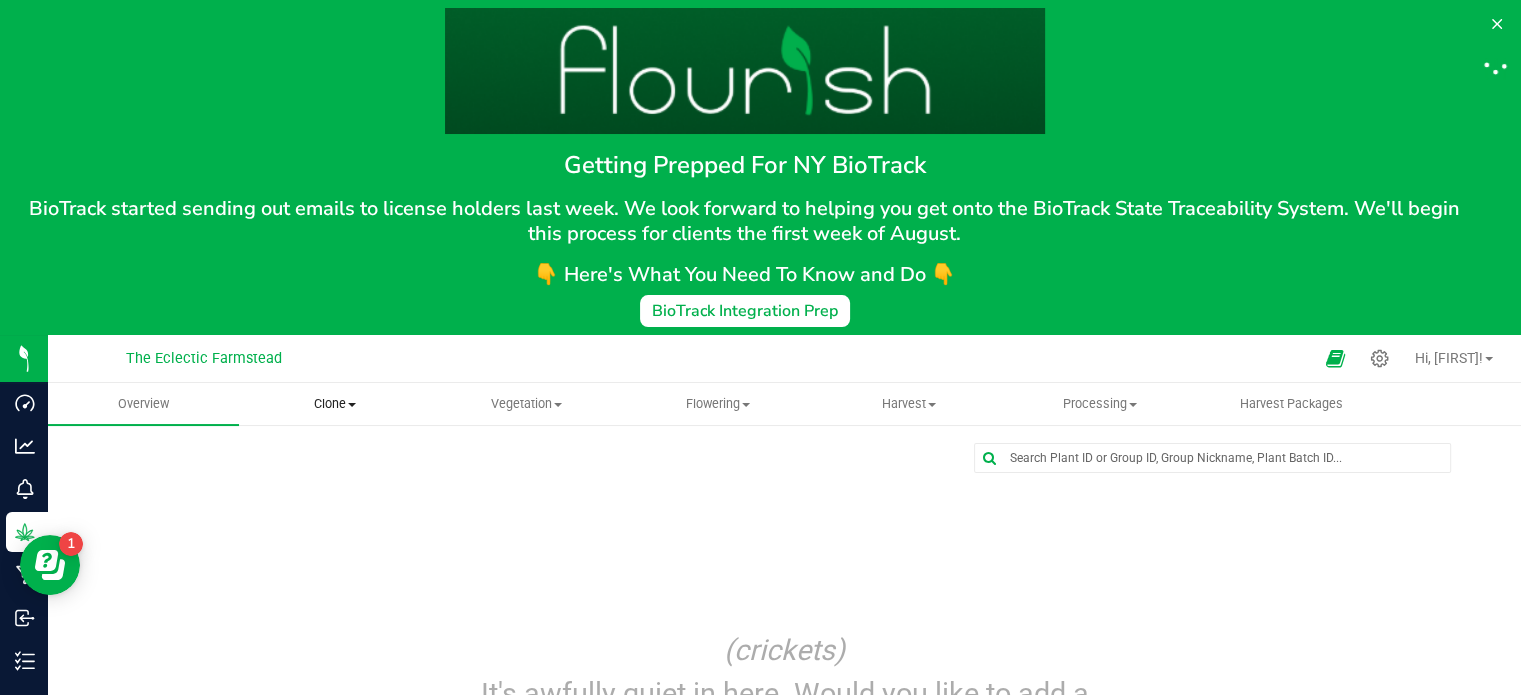 click on "Clone" at bounding box center [334, 404] 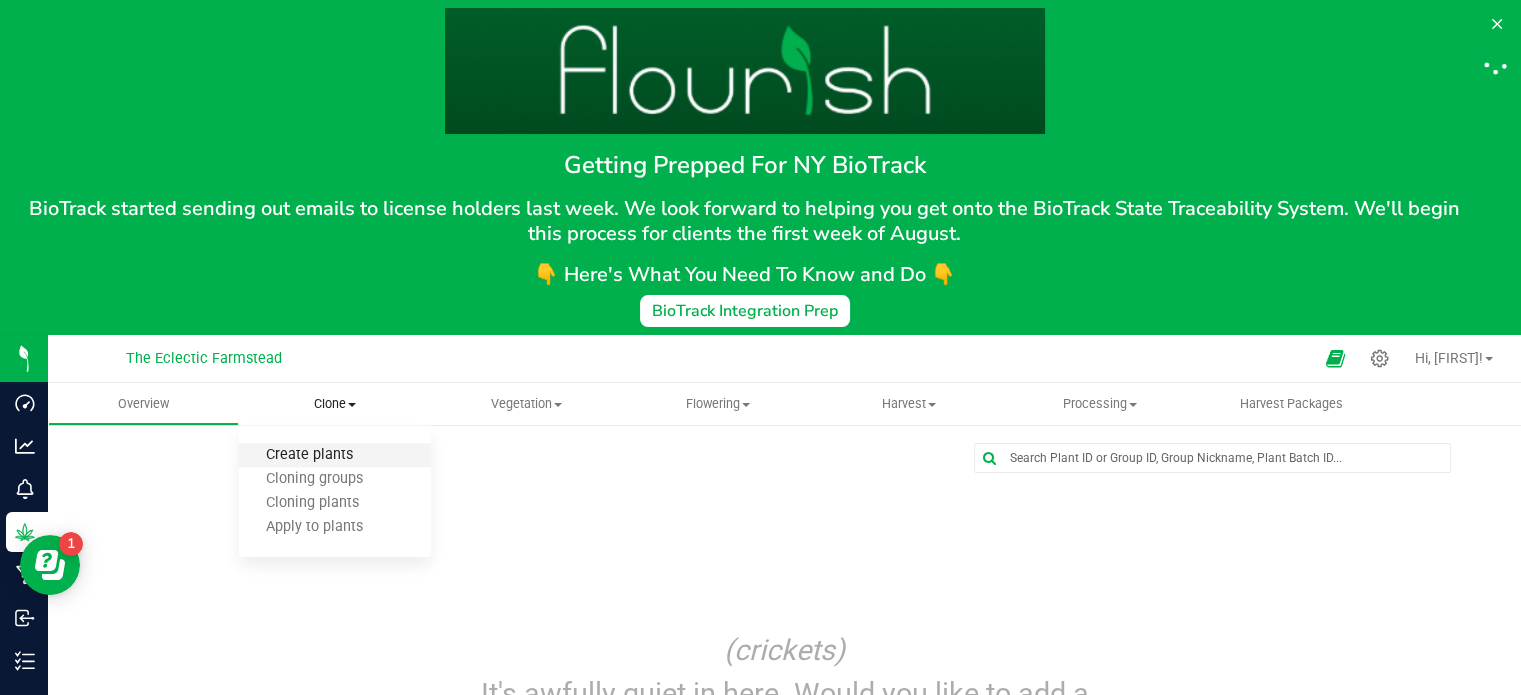 click on "Create plants" at bounding box center (309, 455) 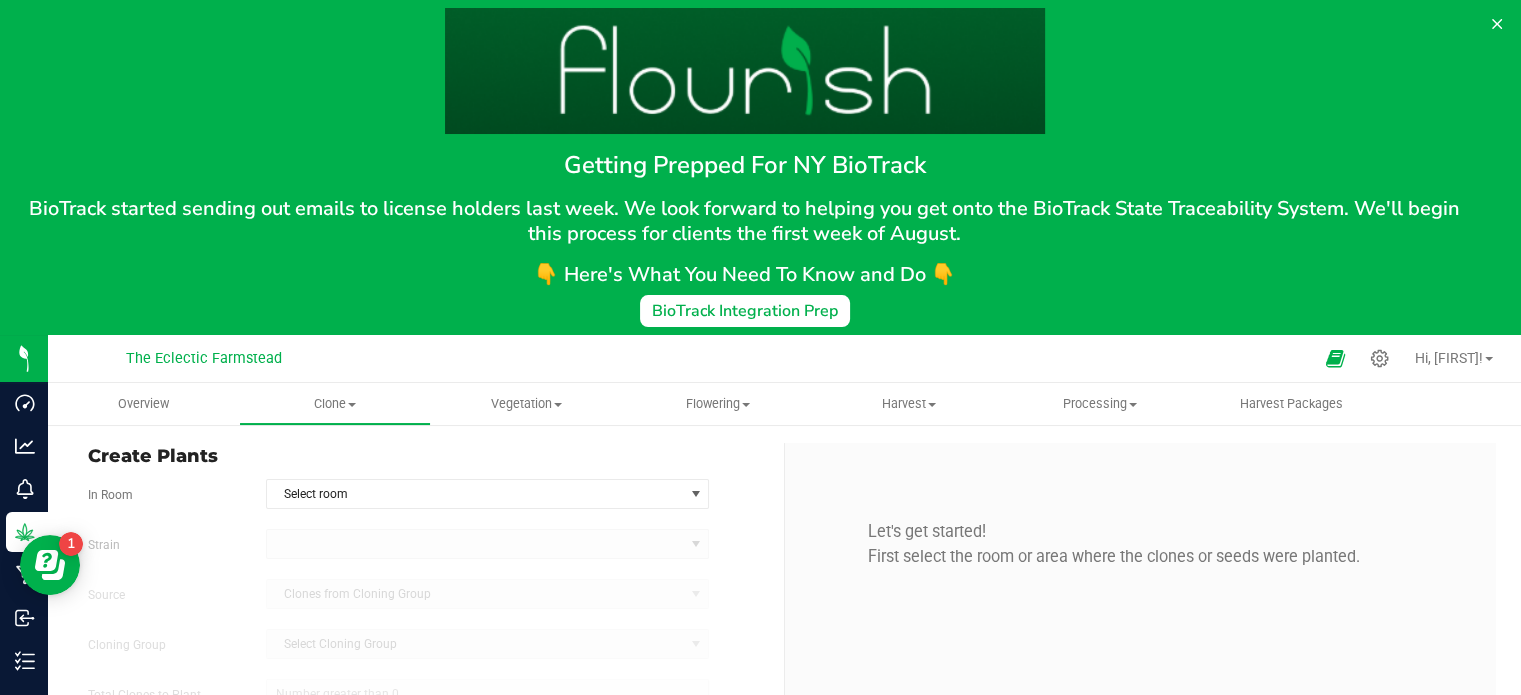 type on "[DATE] [TIME]" 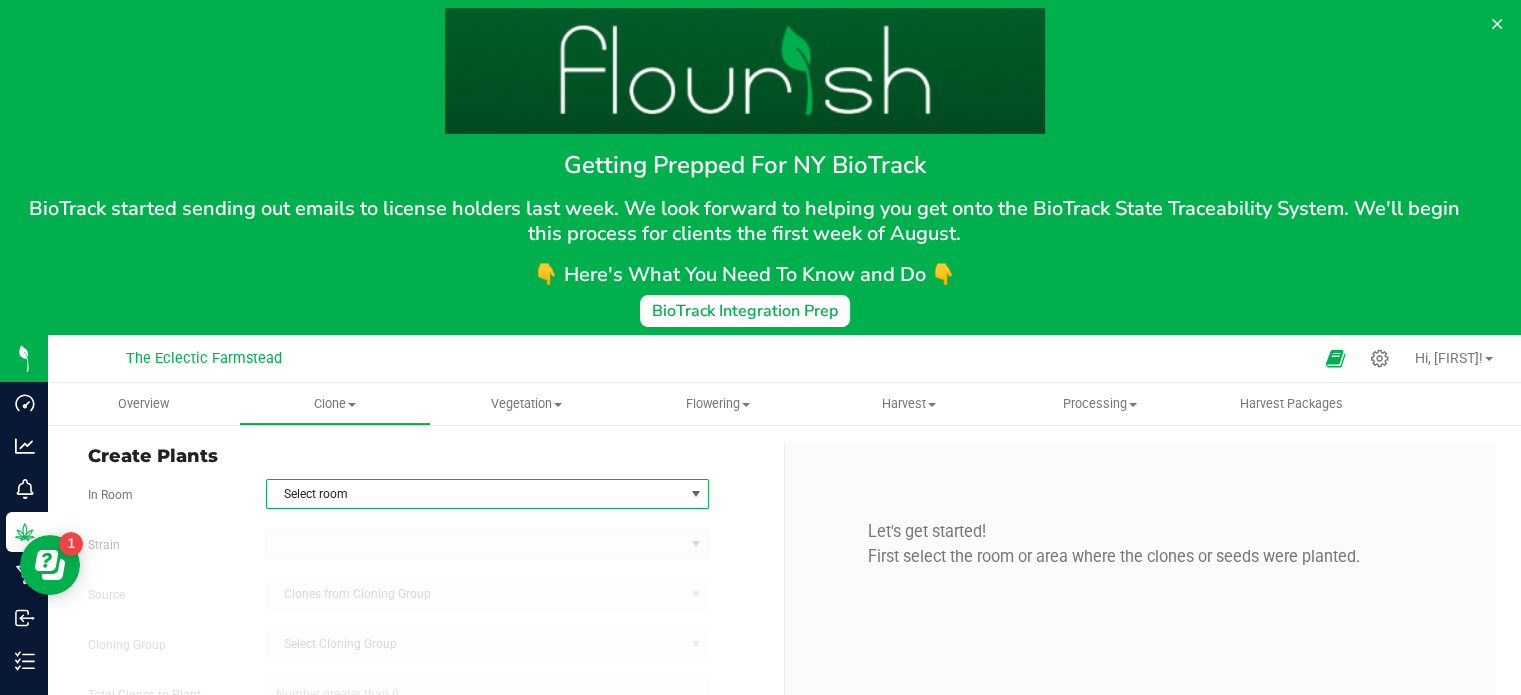 click on "Select room" at bounding box center [475, 494] 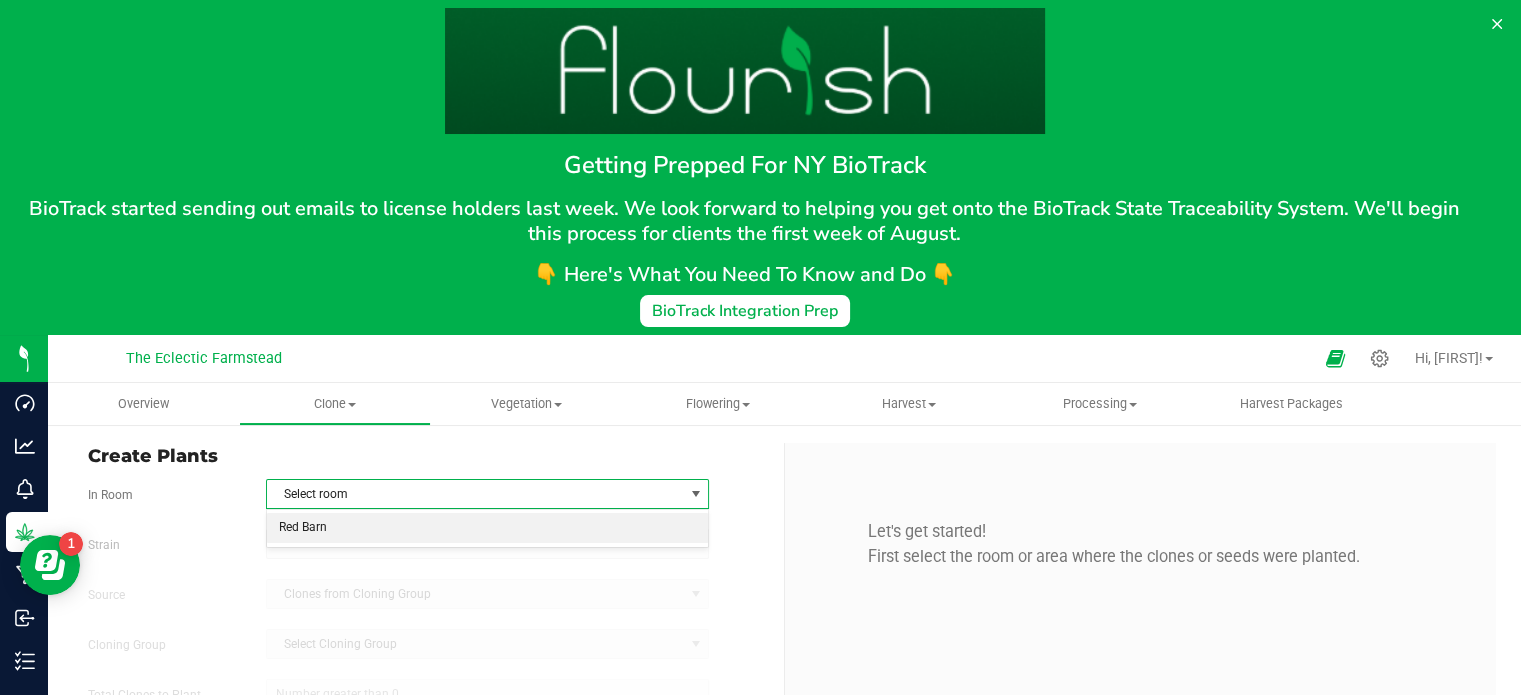 click on "Red Barn" at bounding box center [488, 528] 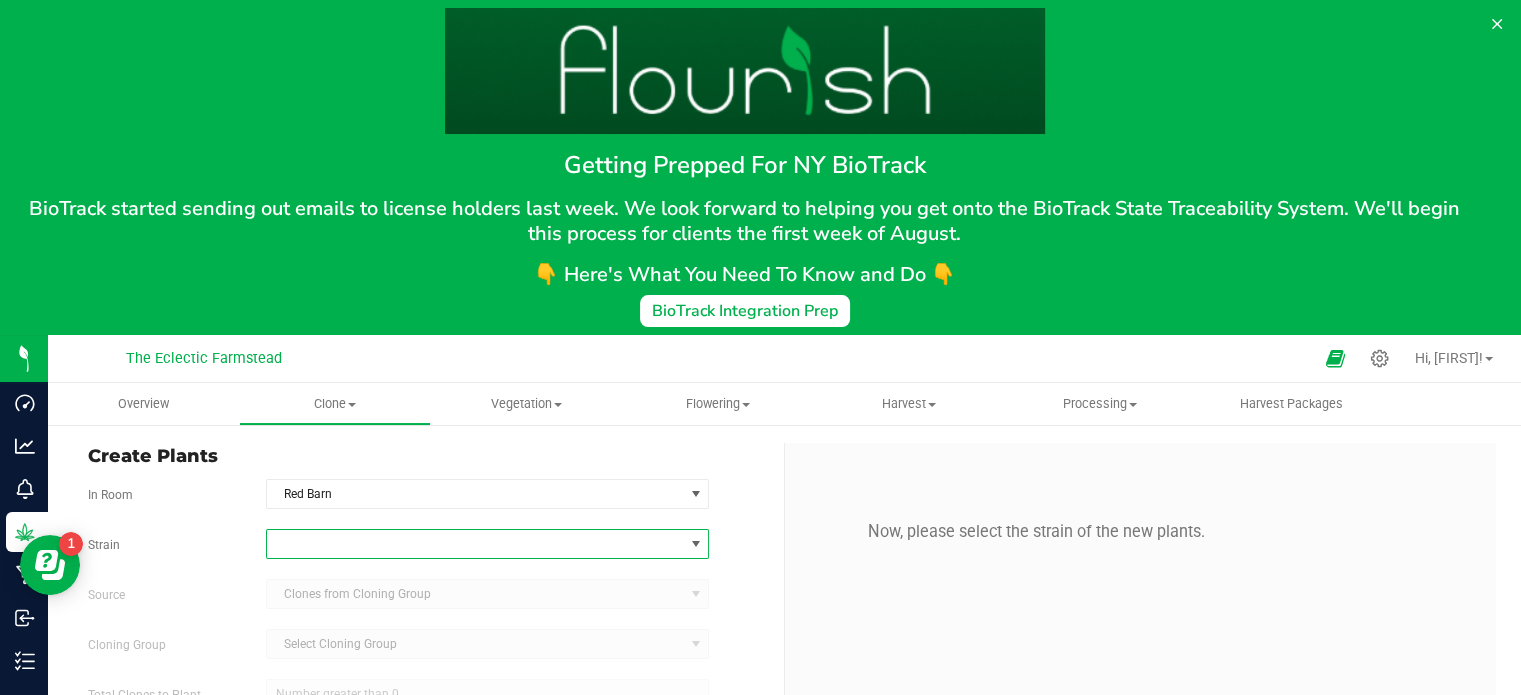 click at bounding box center (475, 544) 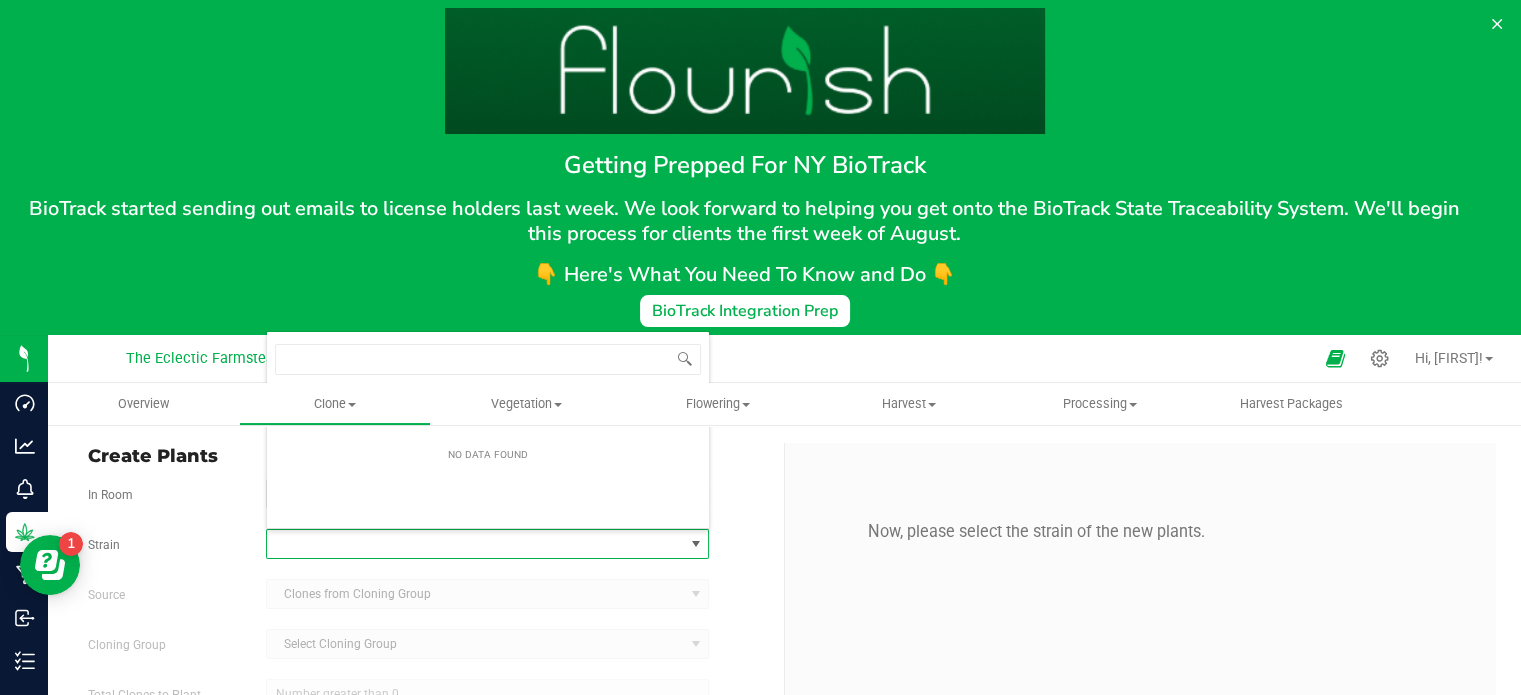 scroll, scrollTop: 99970, scrollLeft: 99556, axis: both 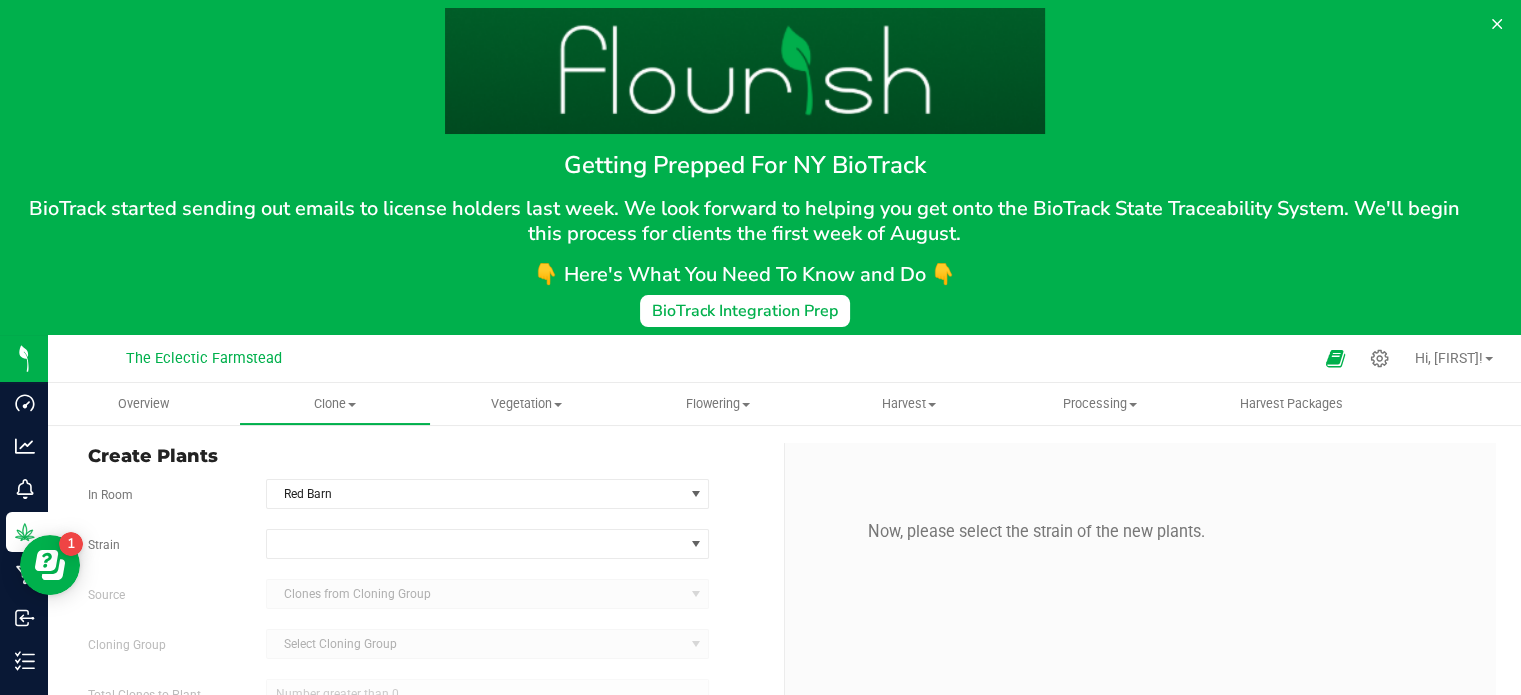 click on "Clones from Cloning Group" at bounding box center (488, 594) 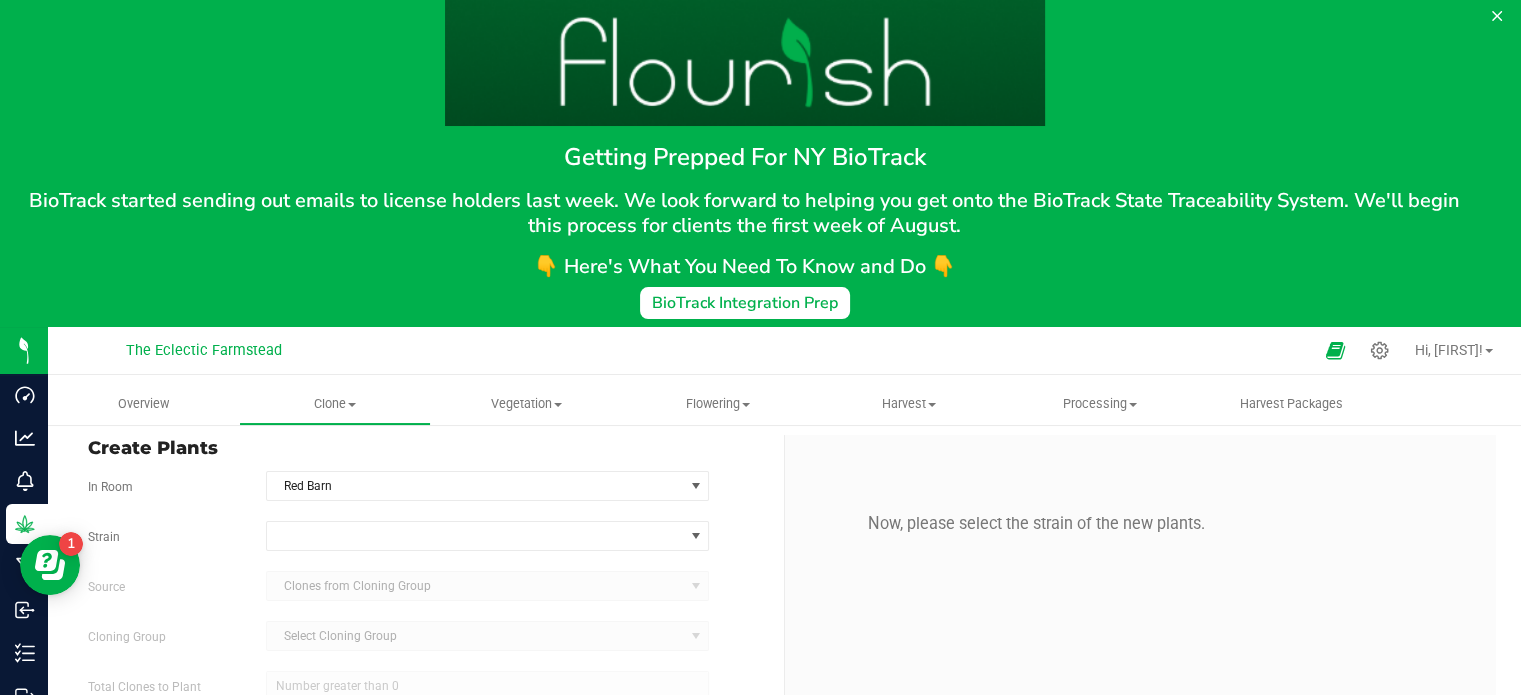 scroll, scrollTop: 0, scrollLeft: 0, axis: both 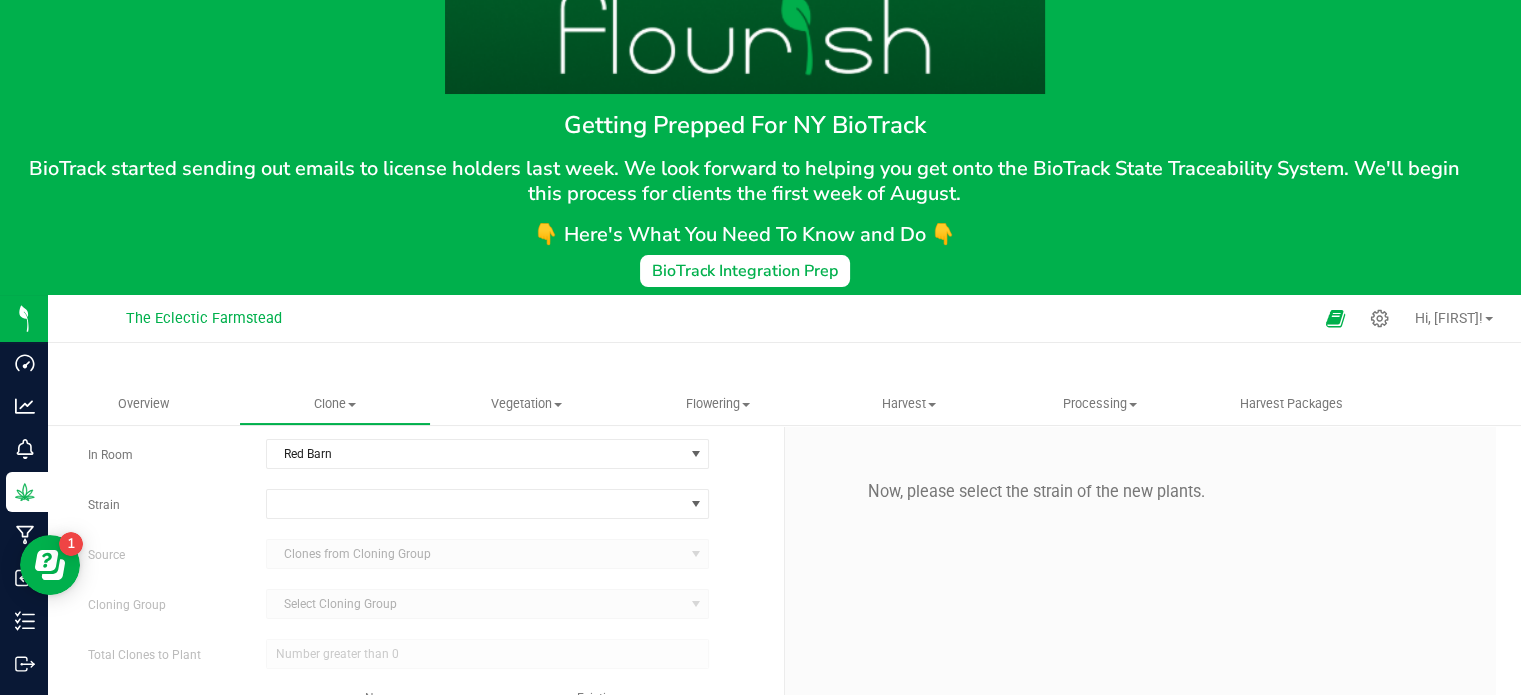 click on "Select Cloning Group Select Cloning Group" at bounding box center [488, 604] 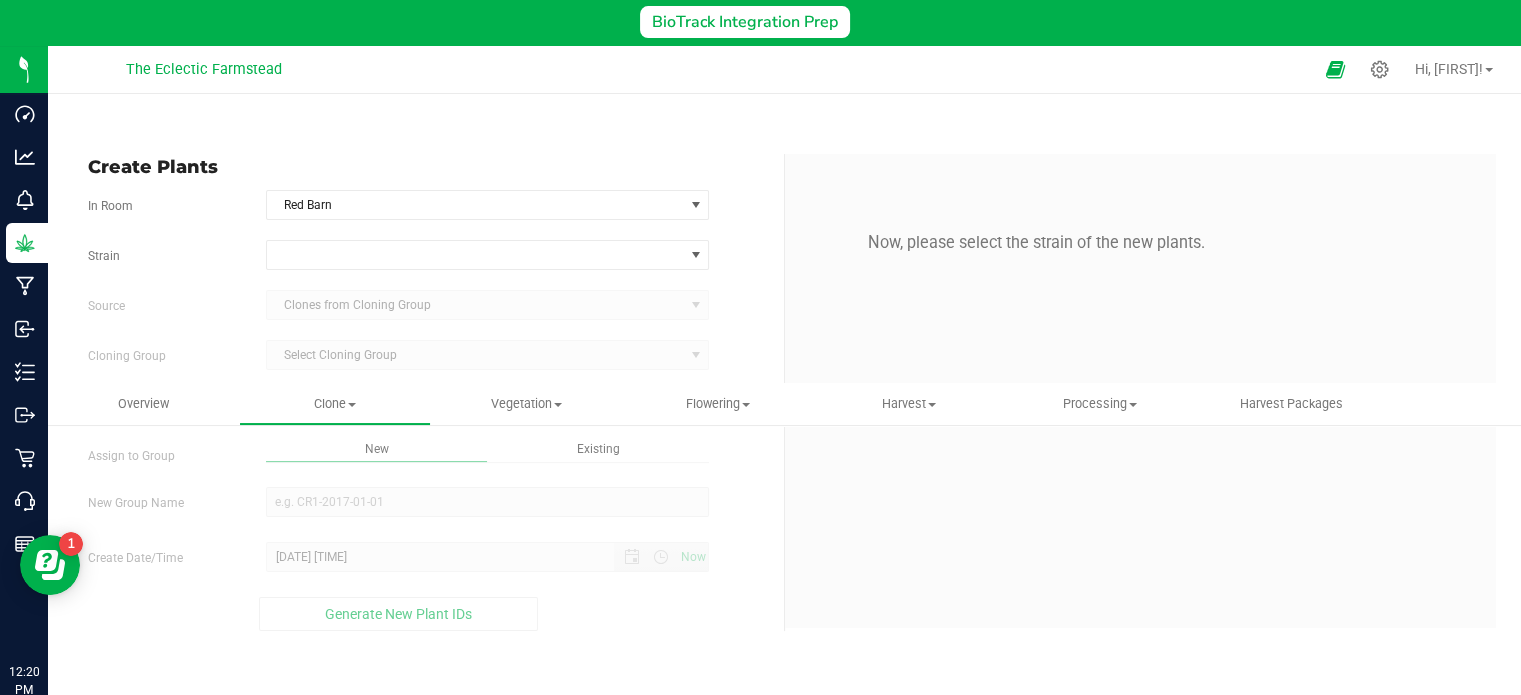 scroll, scrollTop: 335, scrollLeft: 0, axis: vertical 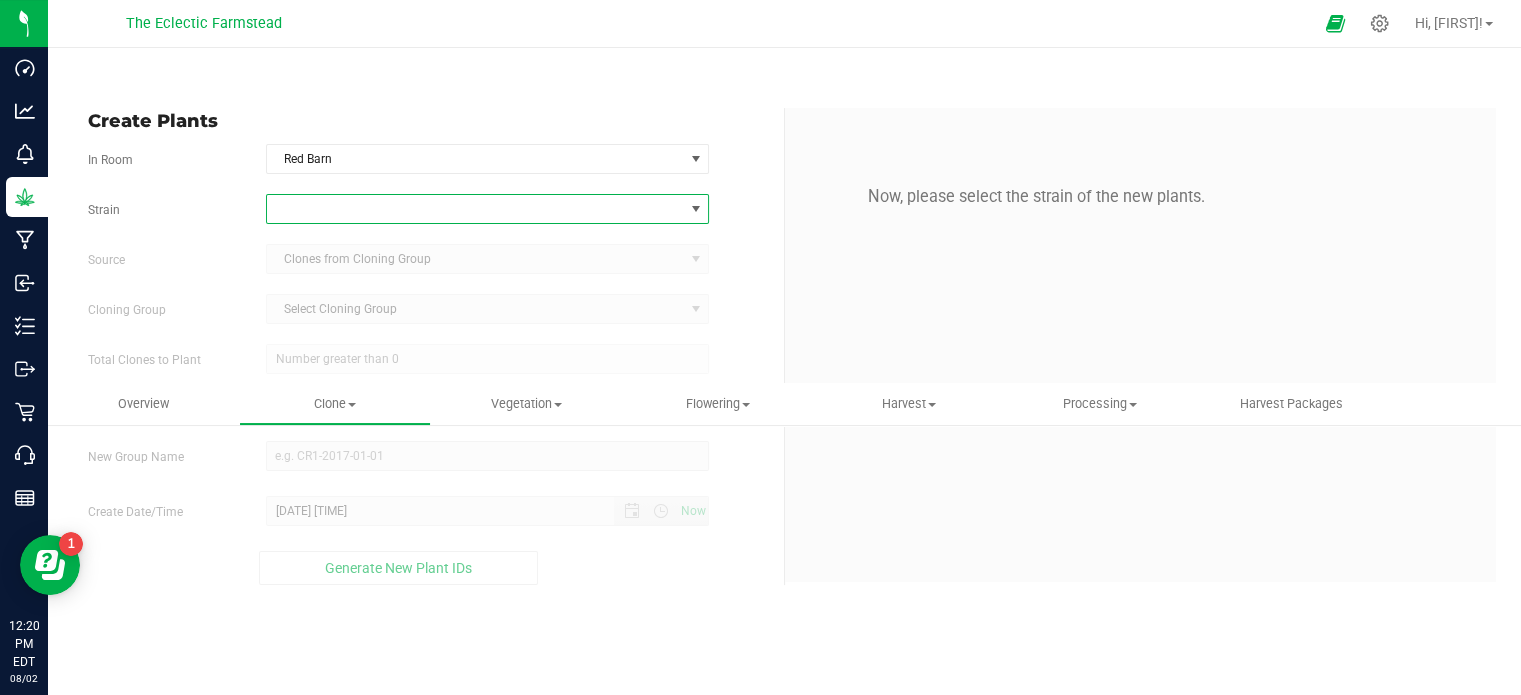click at bounding box center [475, 209] 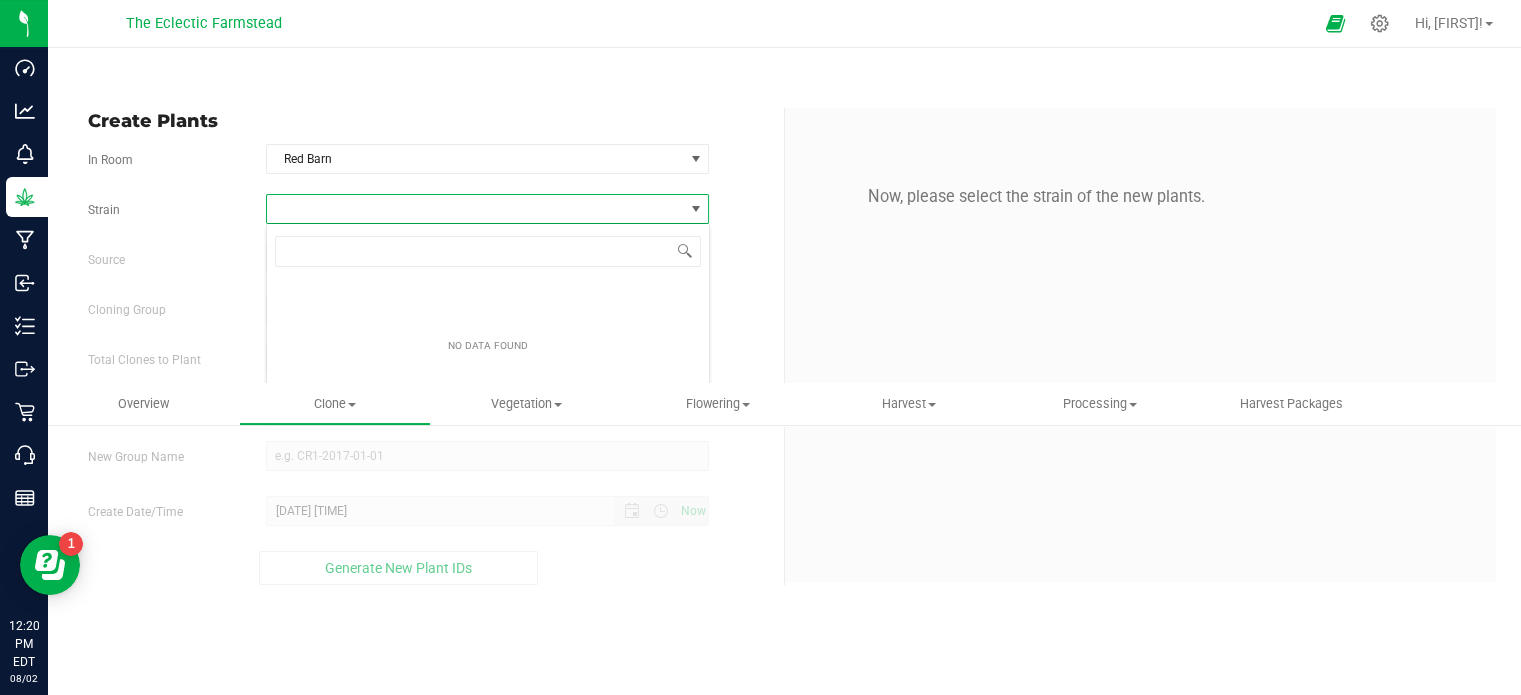 scroll, scrollTop: 99970, scrollLeft: 99556, axis: both 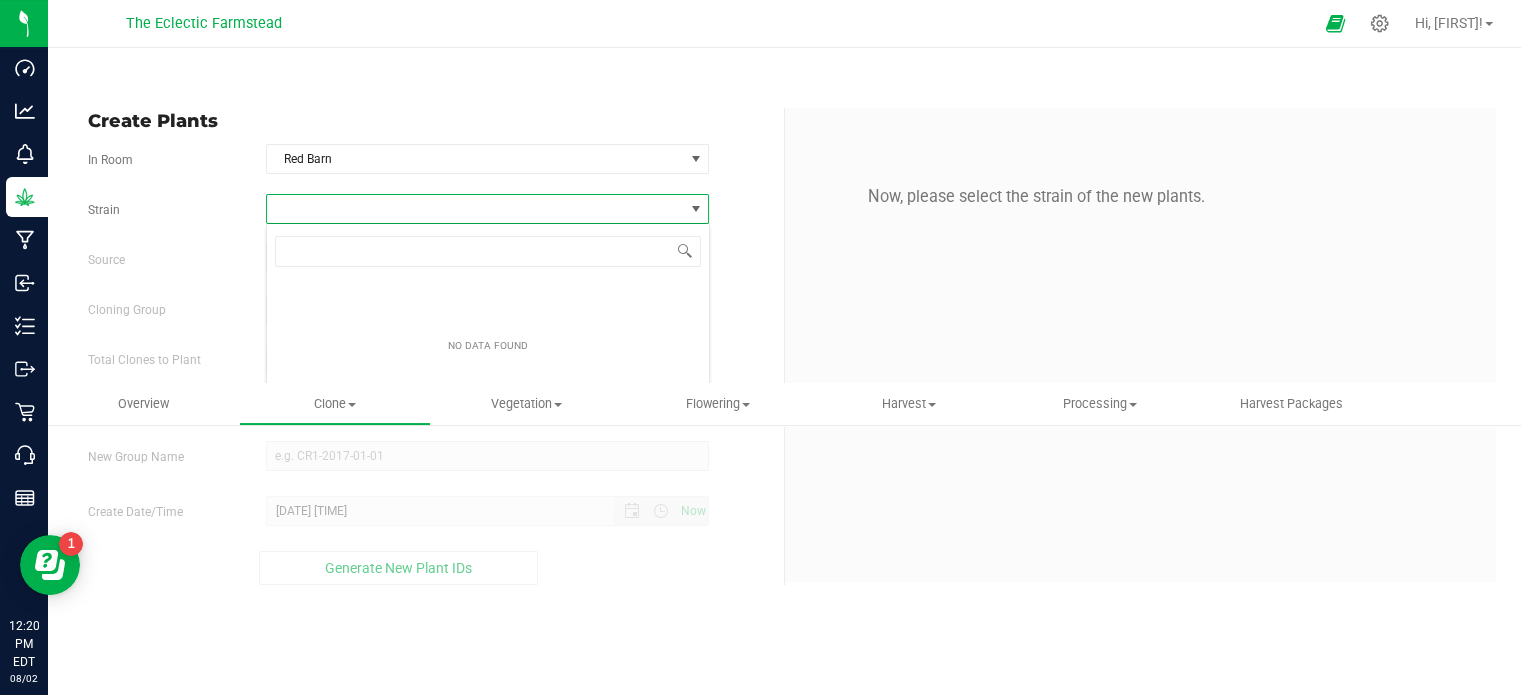 click on "NO DATA FOUND" at bounding box center [488, 347] 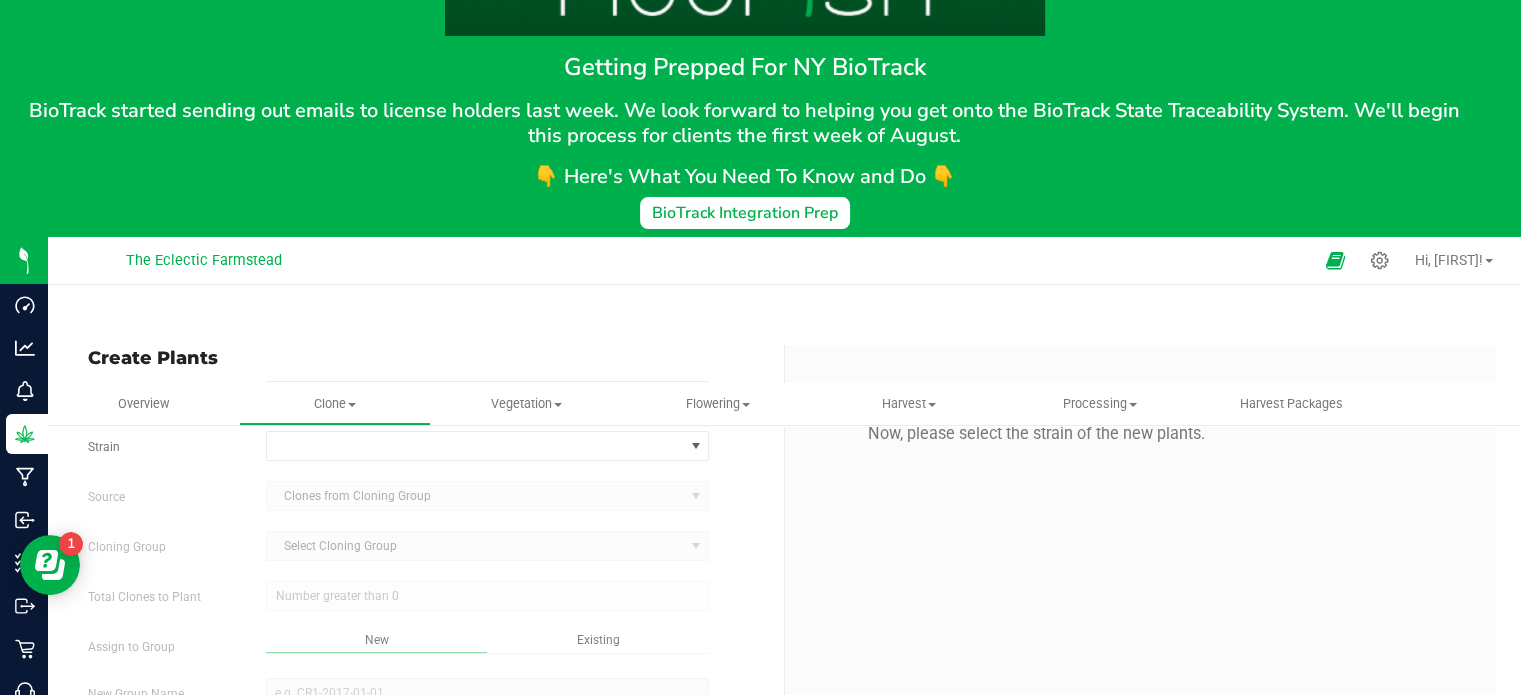 scroll, scrollTop: 15, scrollLeft: 0, axis: vertical 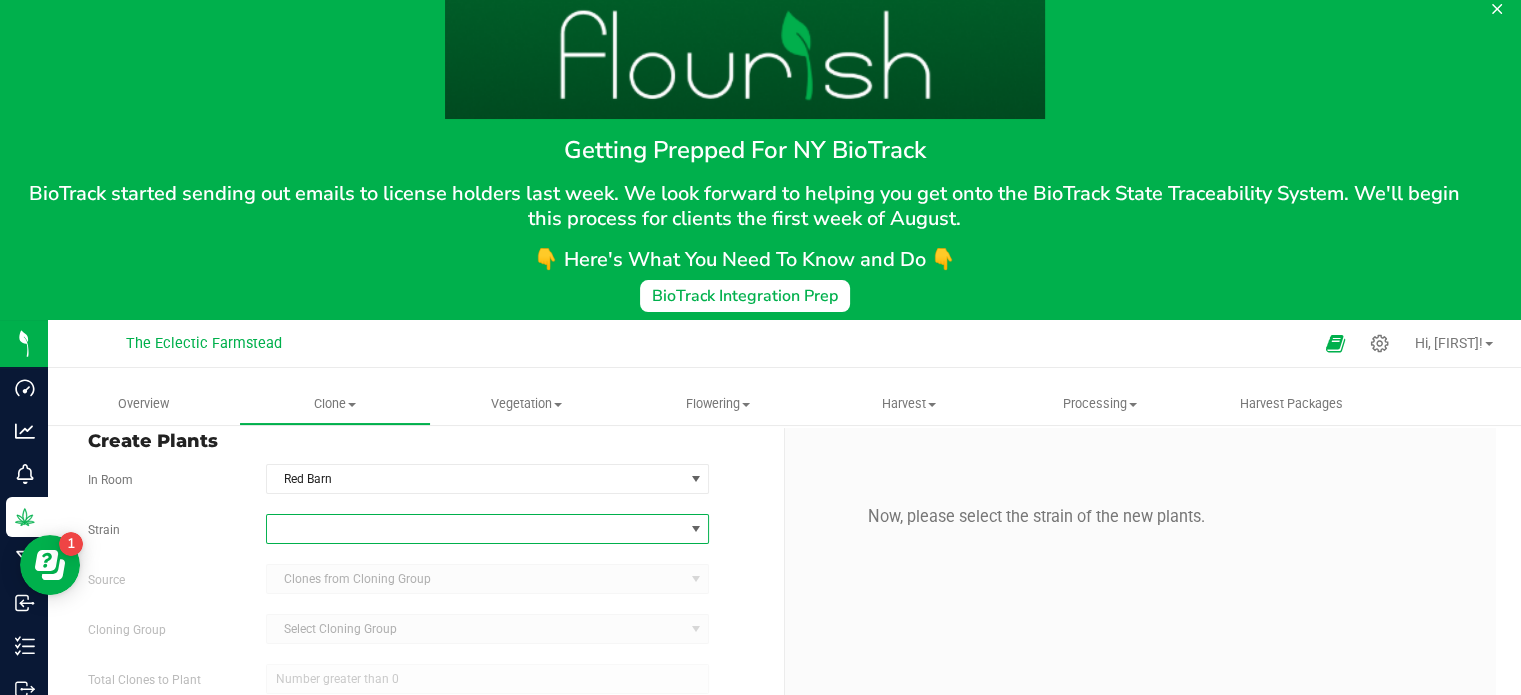 click at bounding box center (475, 529) 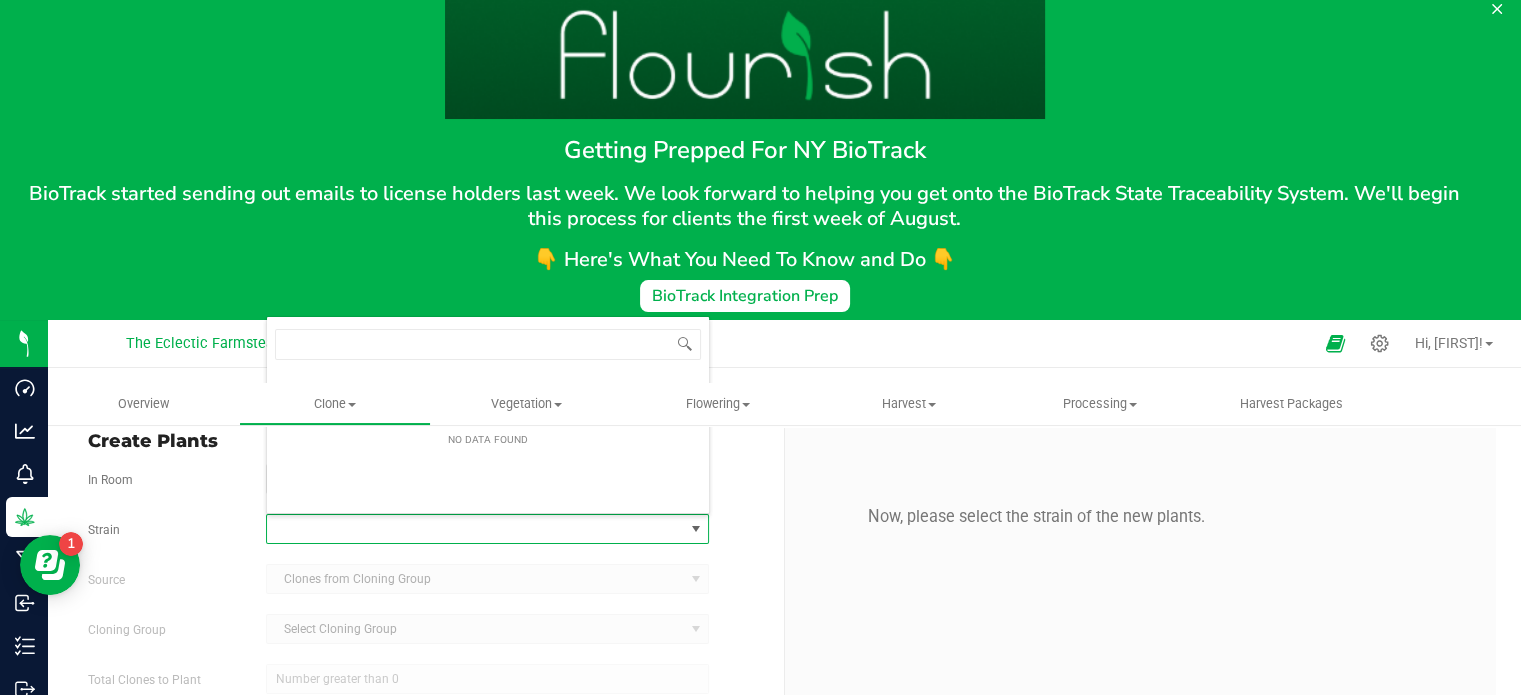 scroll, scrollTop: 99970, scrollLeft: 99556, axis: both 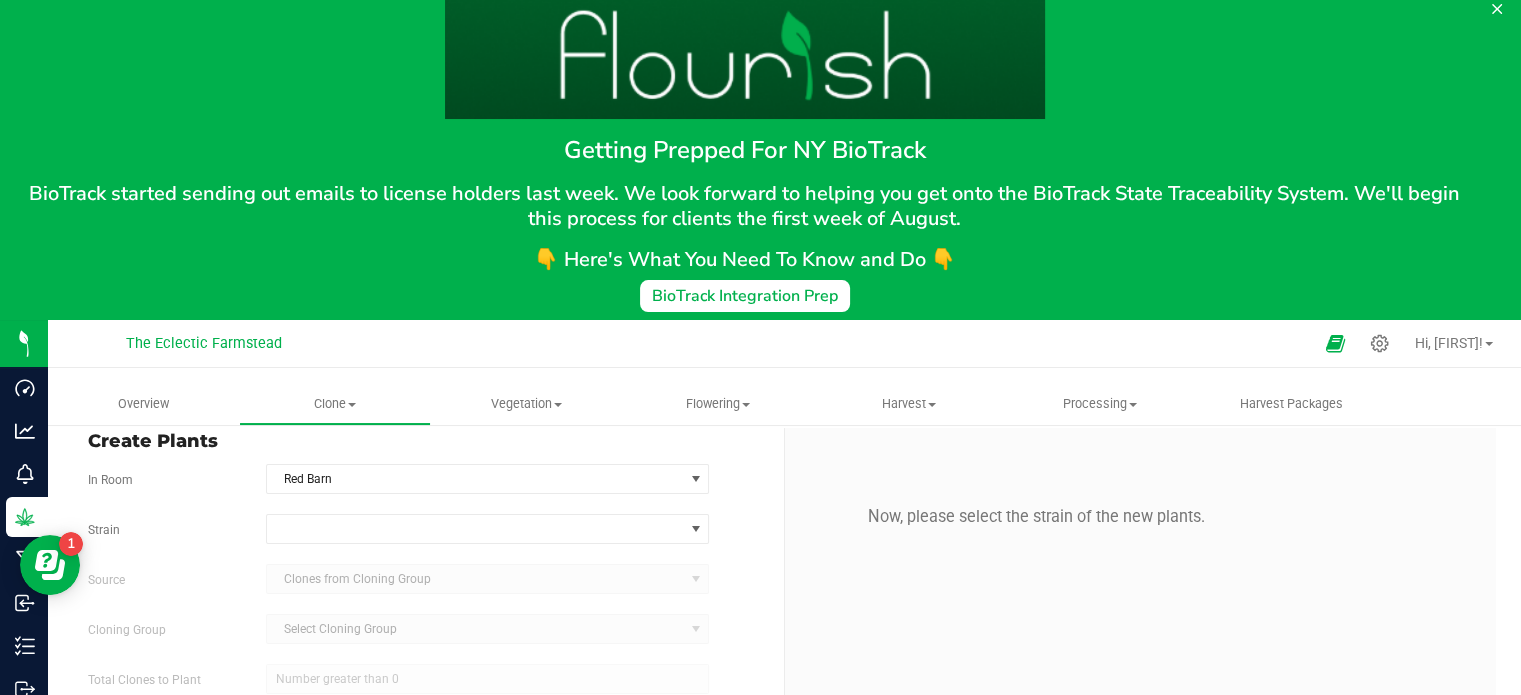click on "Strain" at bounding box center (162, 530) 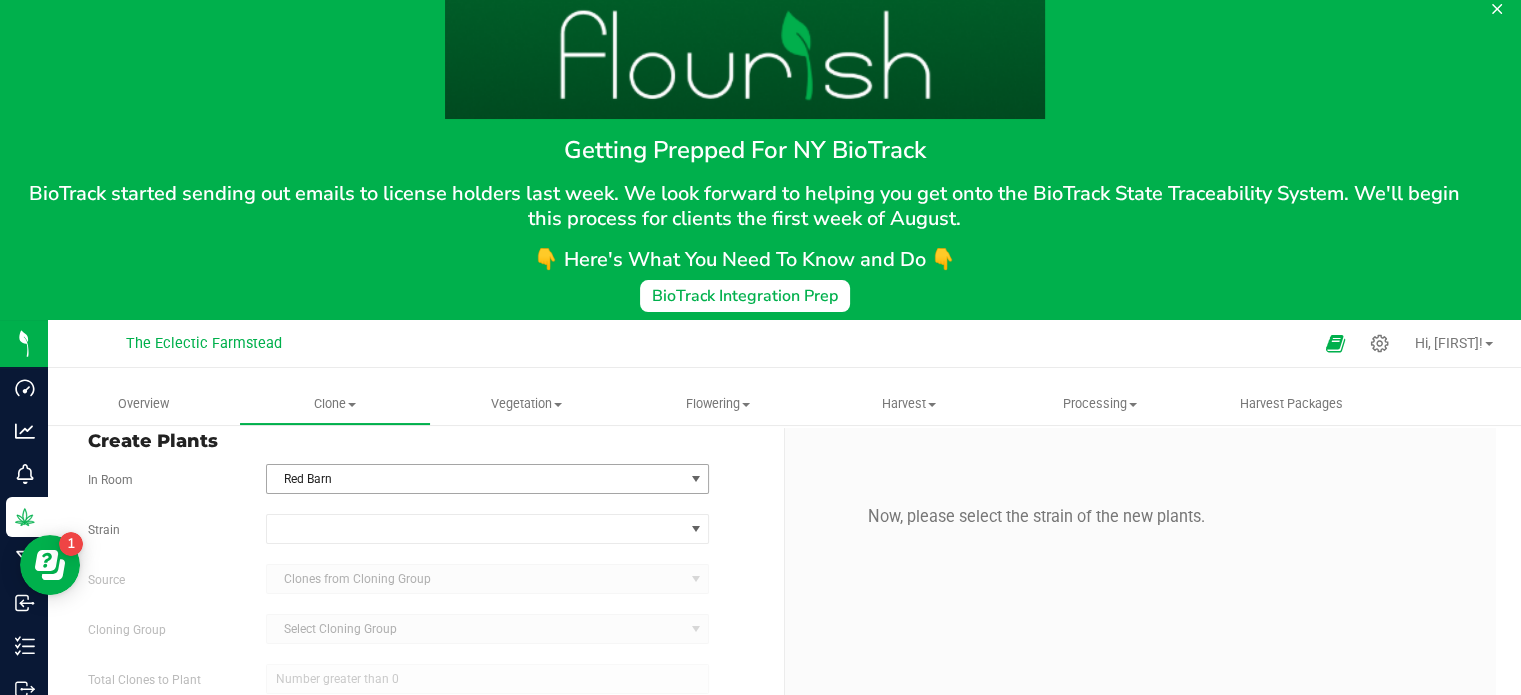click on "Red Barn" at bounding box center [475, 479] 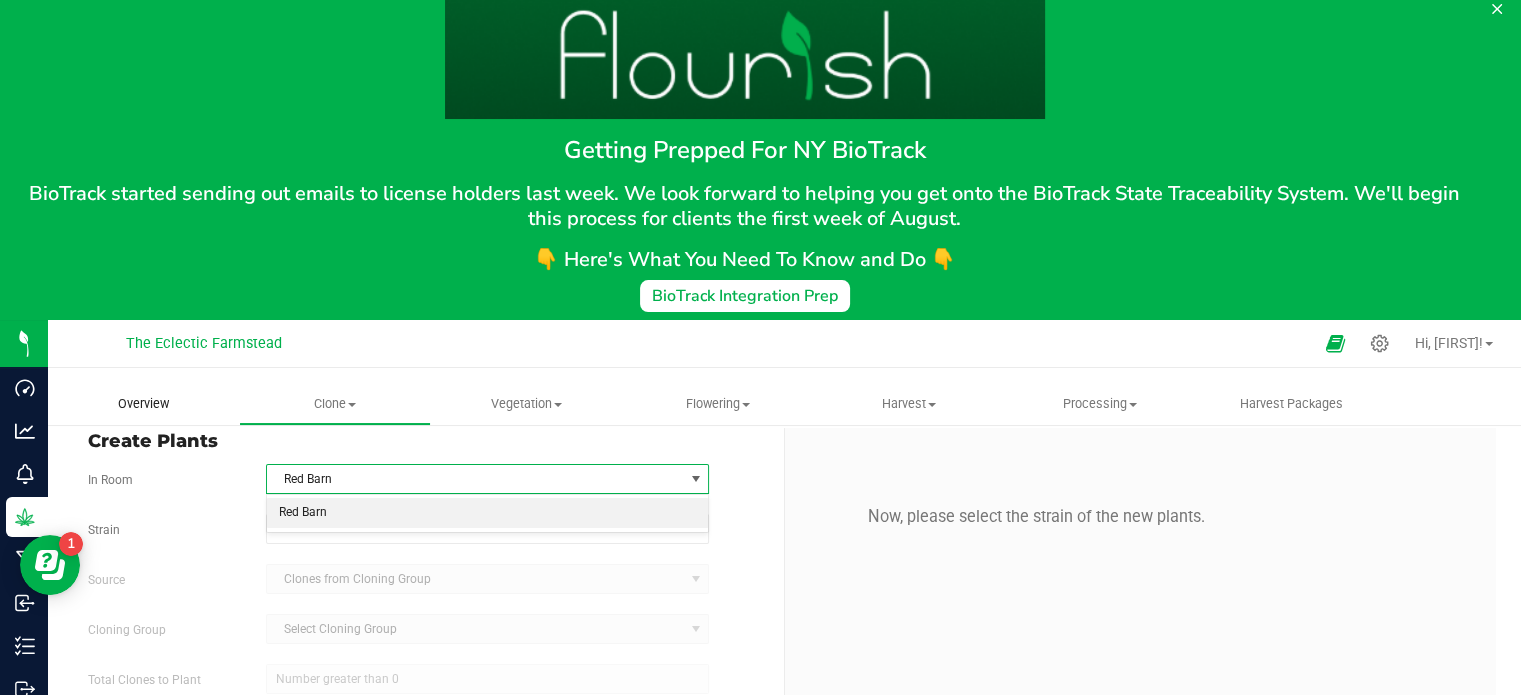 click on "Overview" at bounding box center [143, 404] 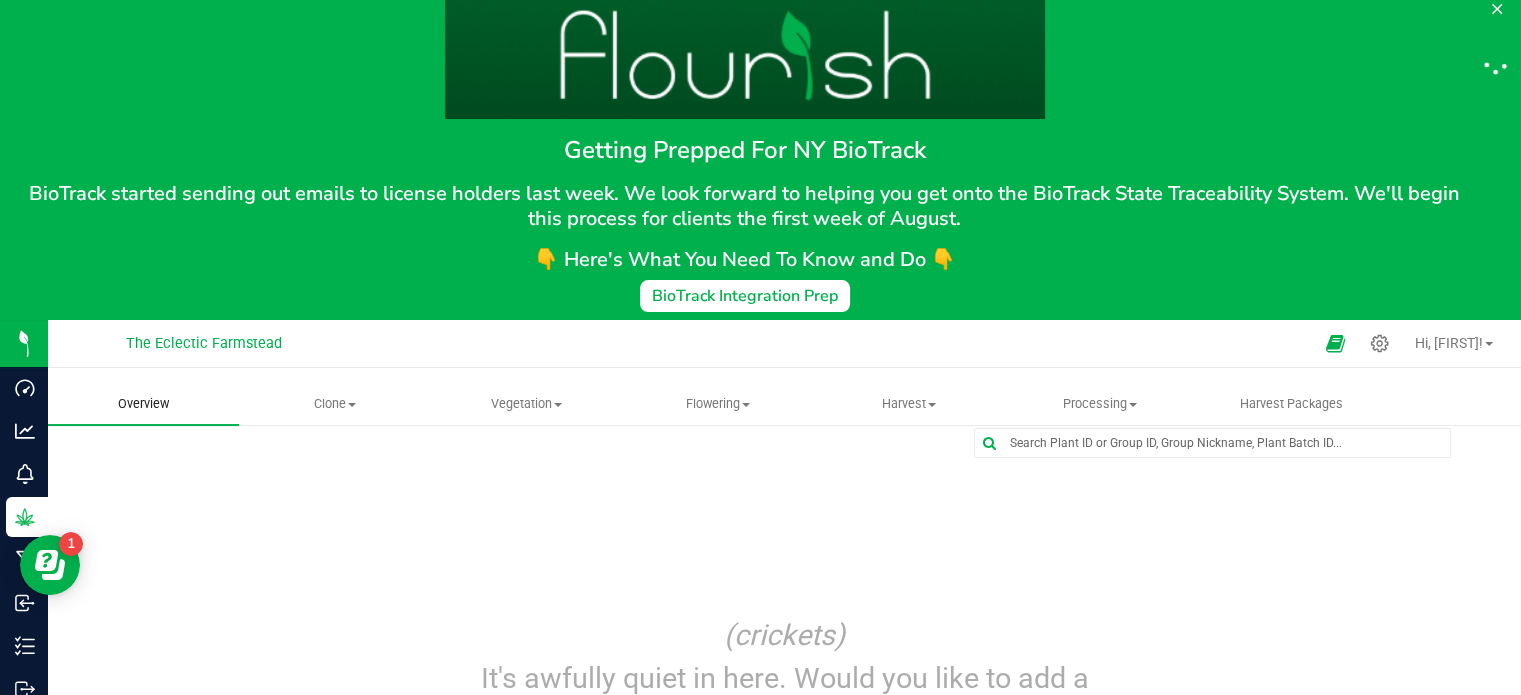 scroll, scrollTop: 0, scrollLeft: 0, axis: both 